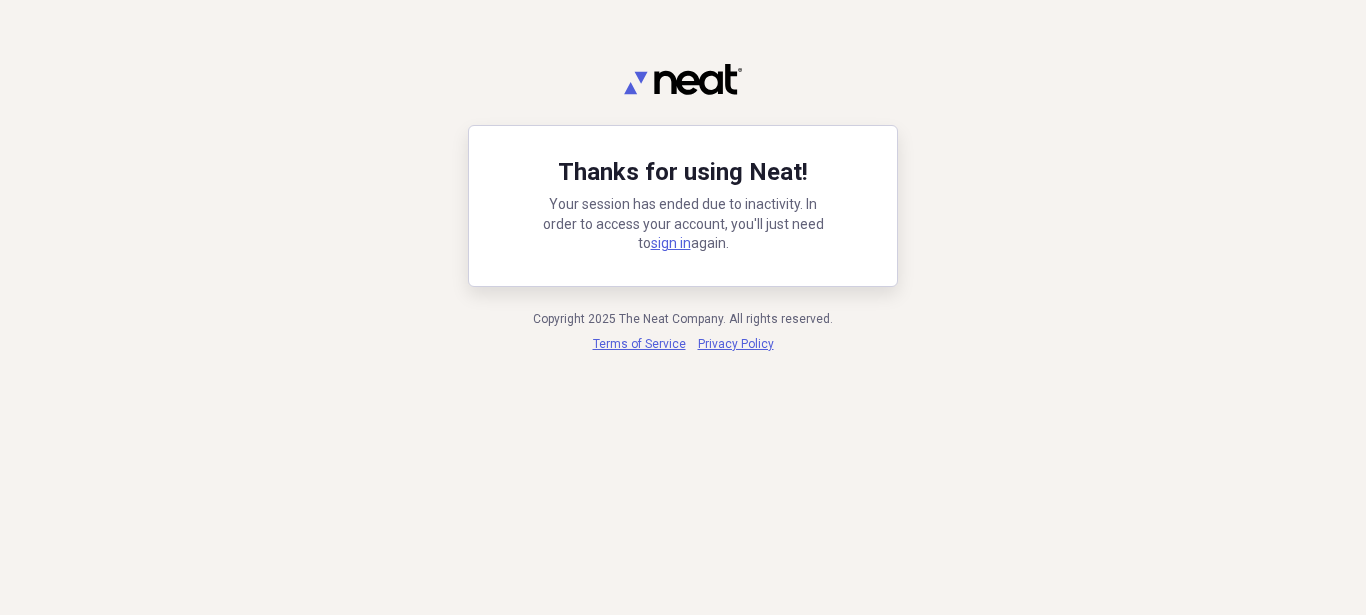 scroll, scrollTop: 0, scrollLeft: 0, axis: both 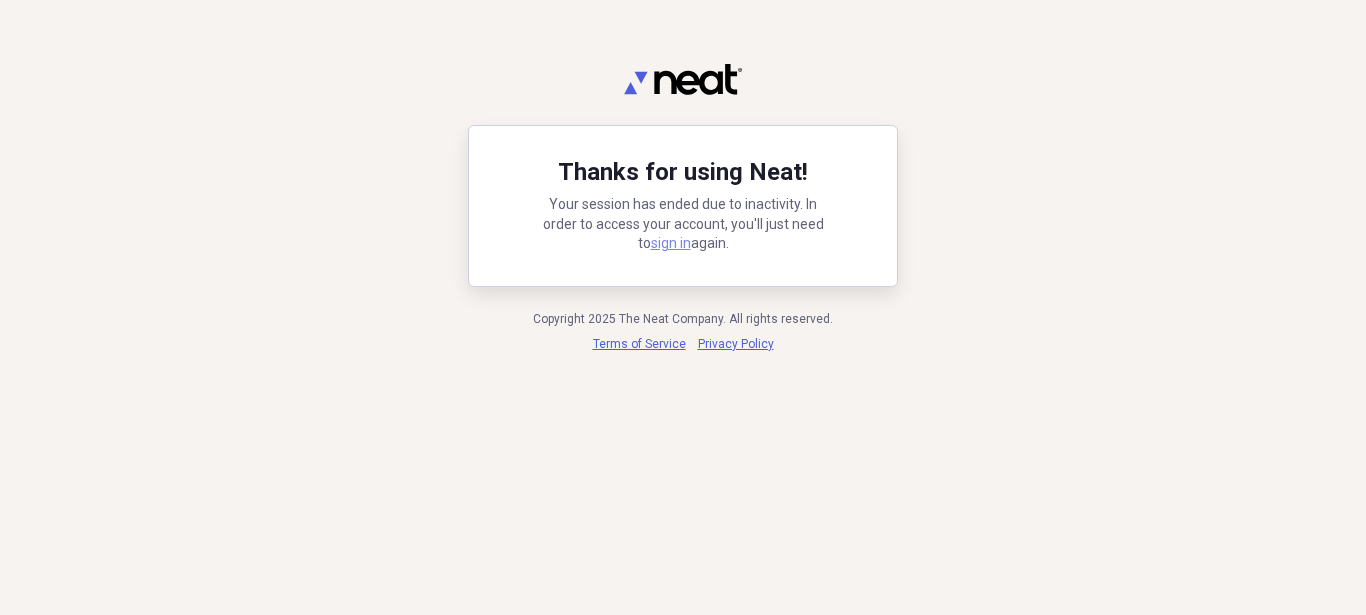 click on "sign in" at bounding box center (671, 243) 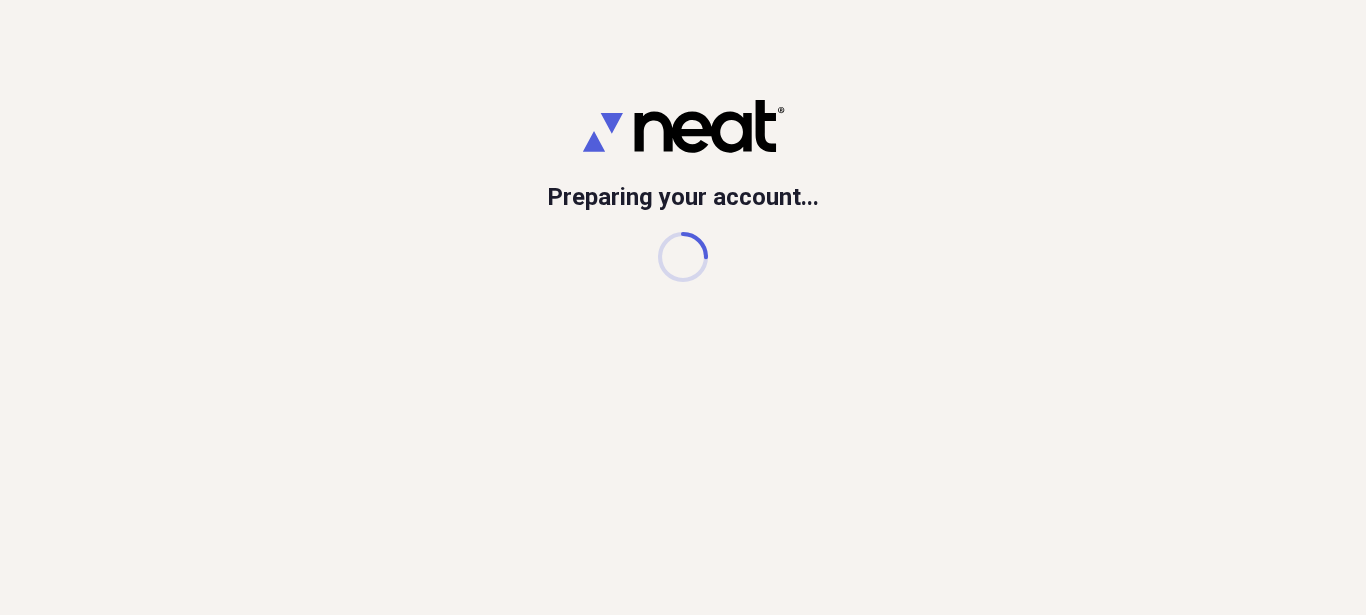 scroll, scrollTop: 0, scrollLeft: 0, axis: both 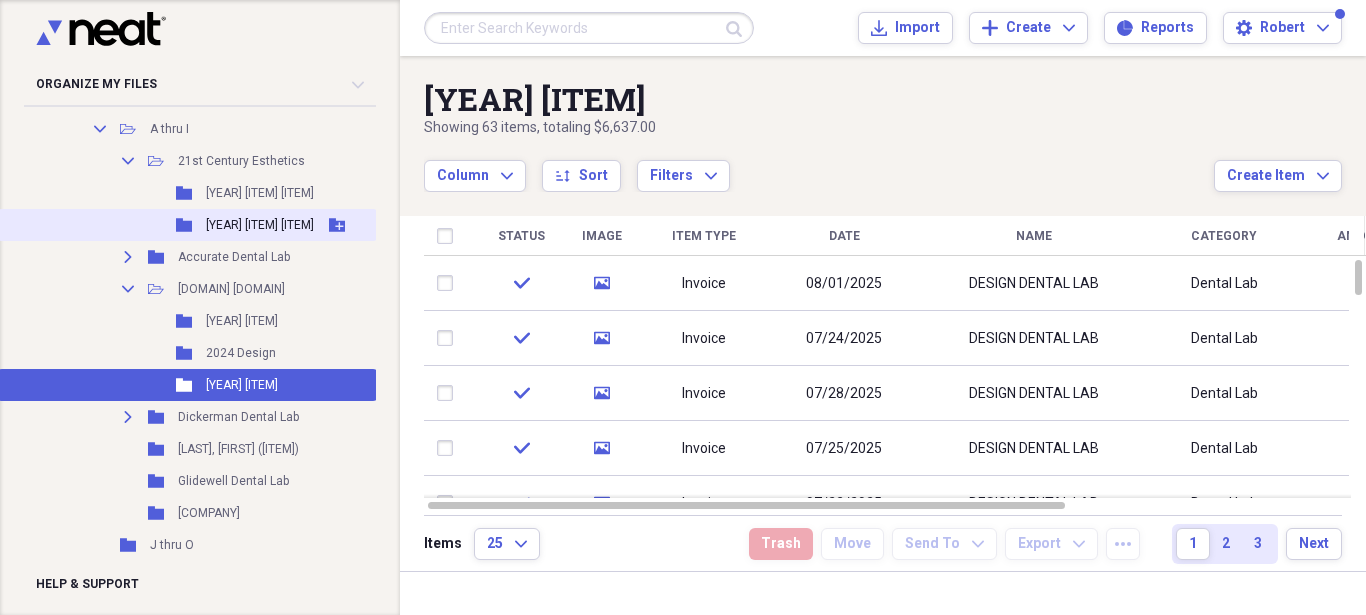 click on "Folder 2025 [COMPANY NAME] Add Folder" at bounding box center [187, 225] 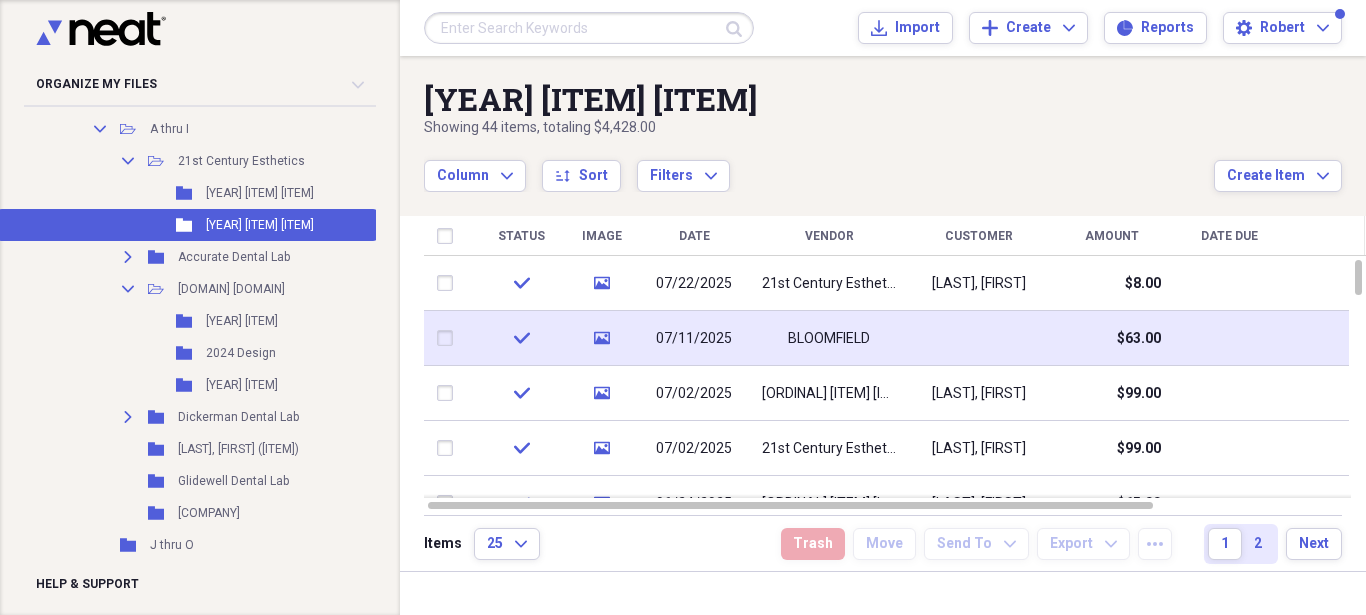 click on "07/11/2025" at bounding box center (694, 338) 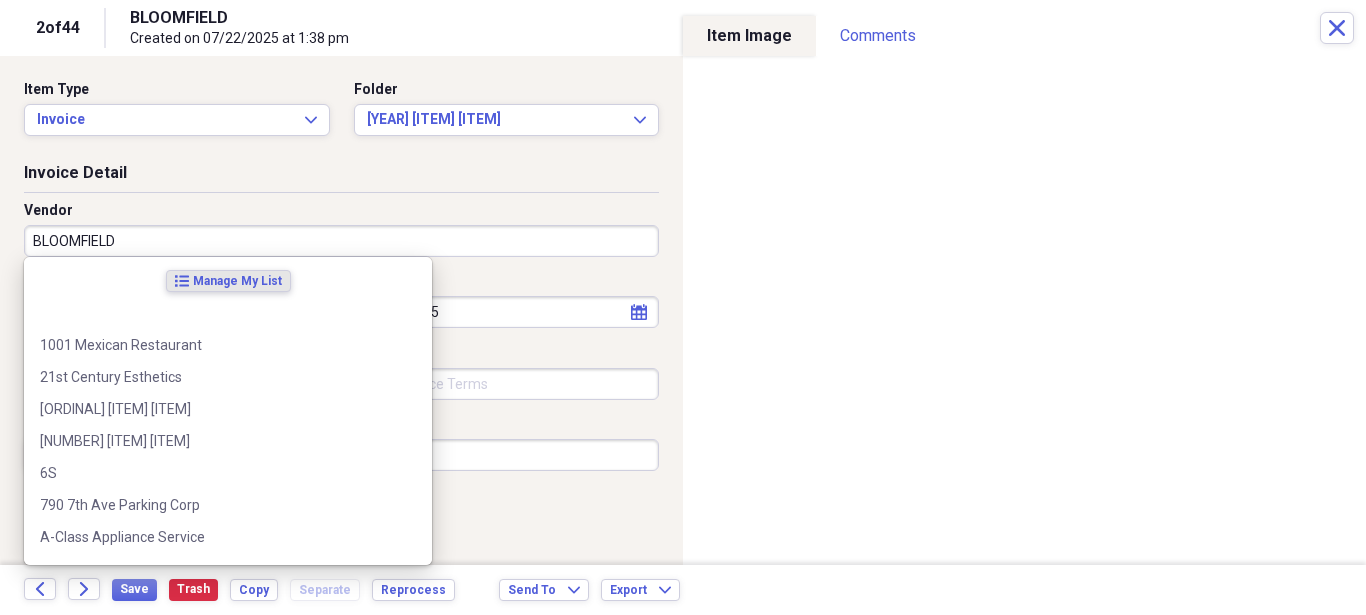 drag, startPoint x: 122, startPoint y: 246, endPoint x: 313, endPoint y: 224, distance: 192.26285 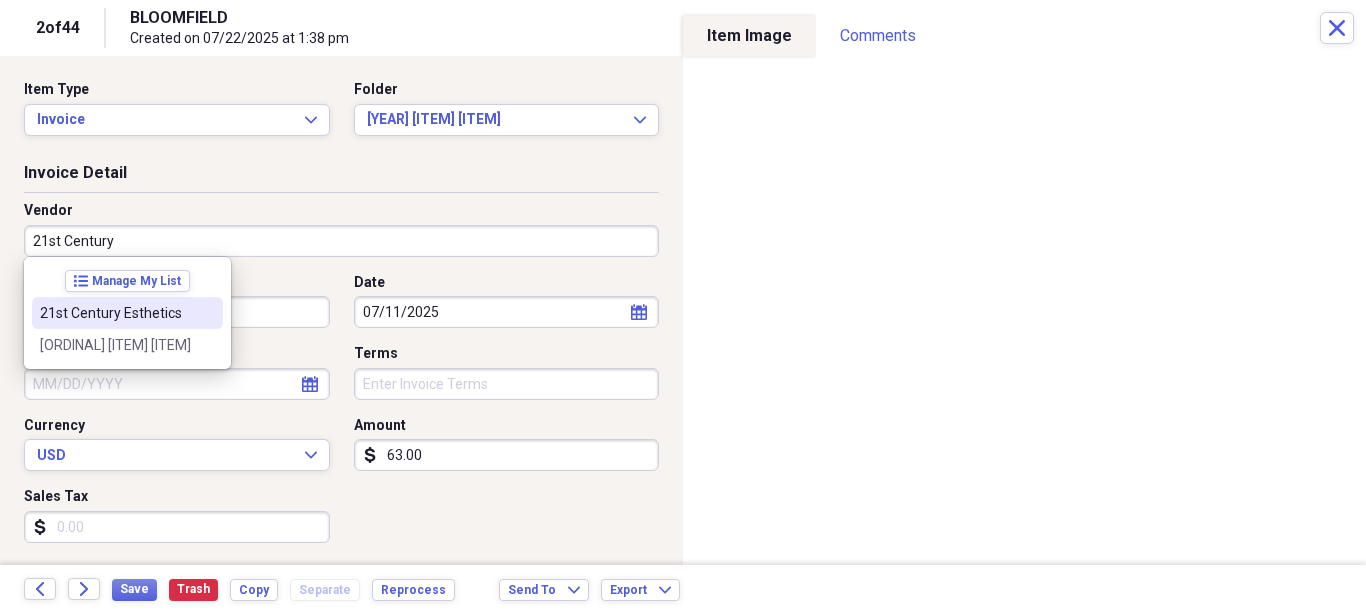 click on "21st Century Esthetics" at bounding box center (115, 313) 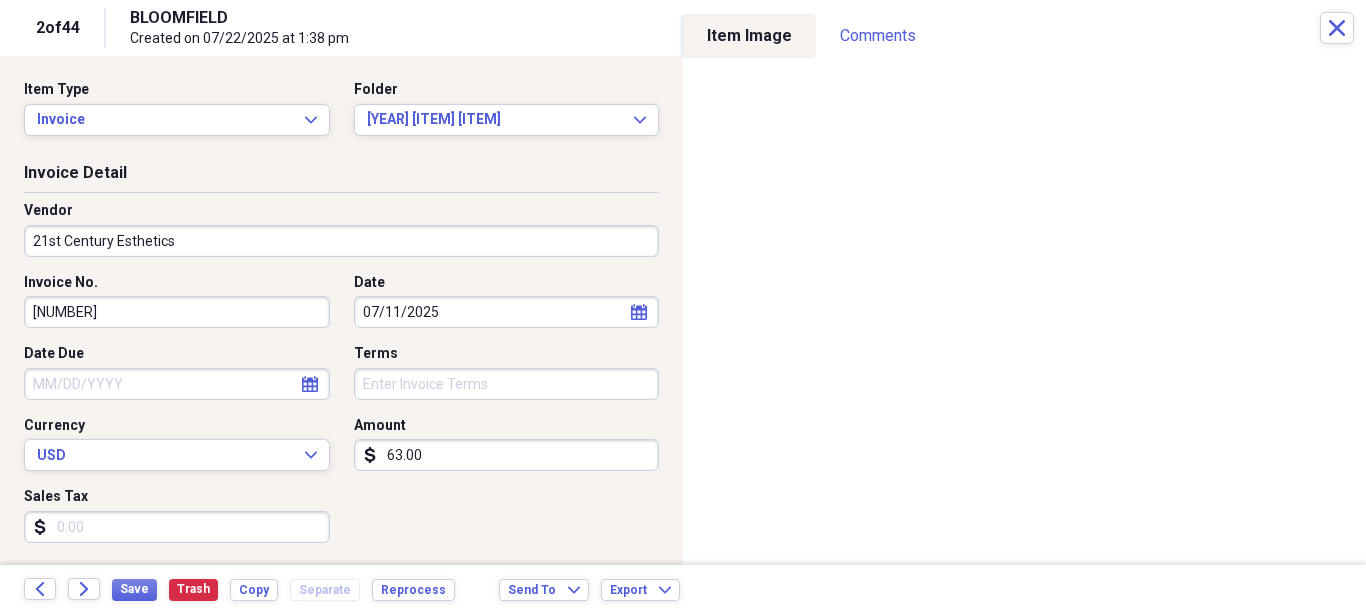 type on "dental lab" 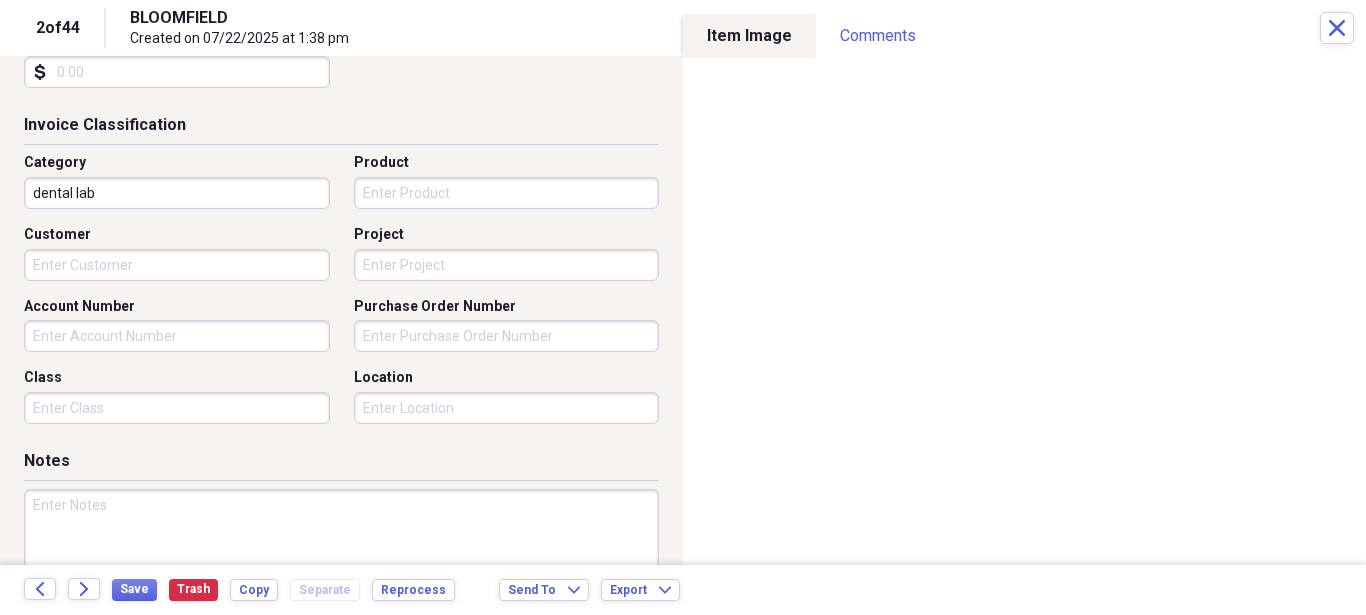 scroll, scrollTop: 456, scrollLeft: 0, axis: vertical 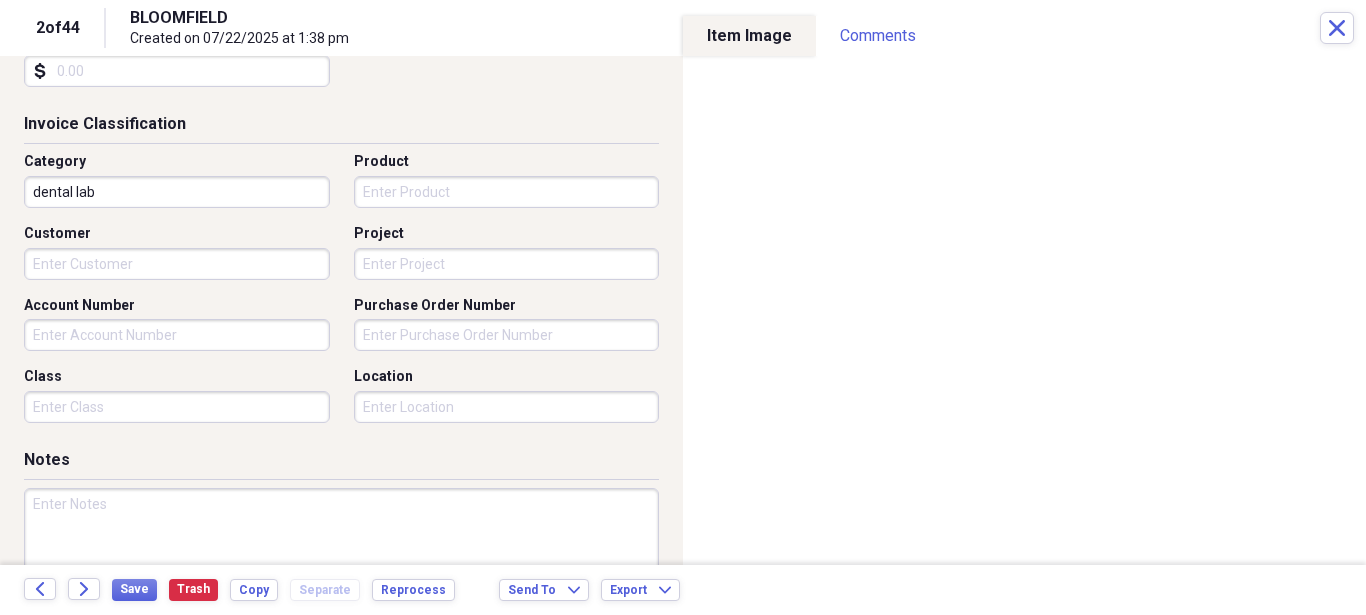 click on "Customer" at bounding box center [177, 264] 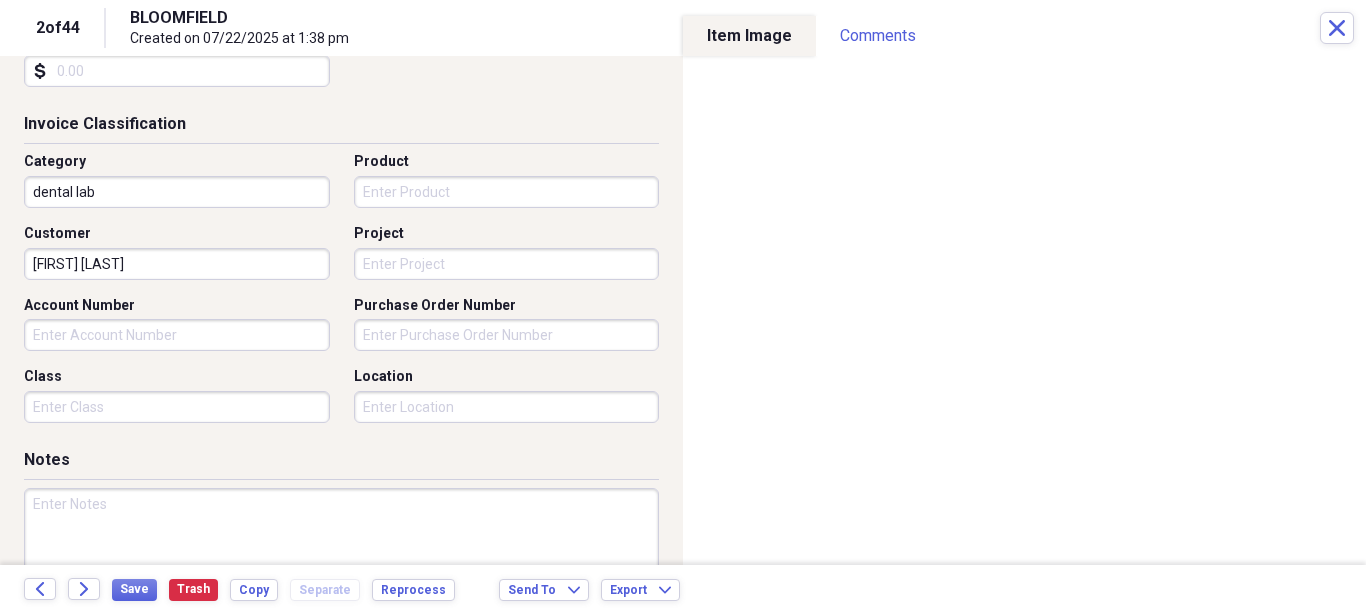 type on "[FIRST] [LAST]" 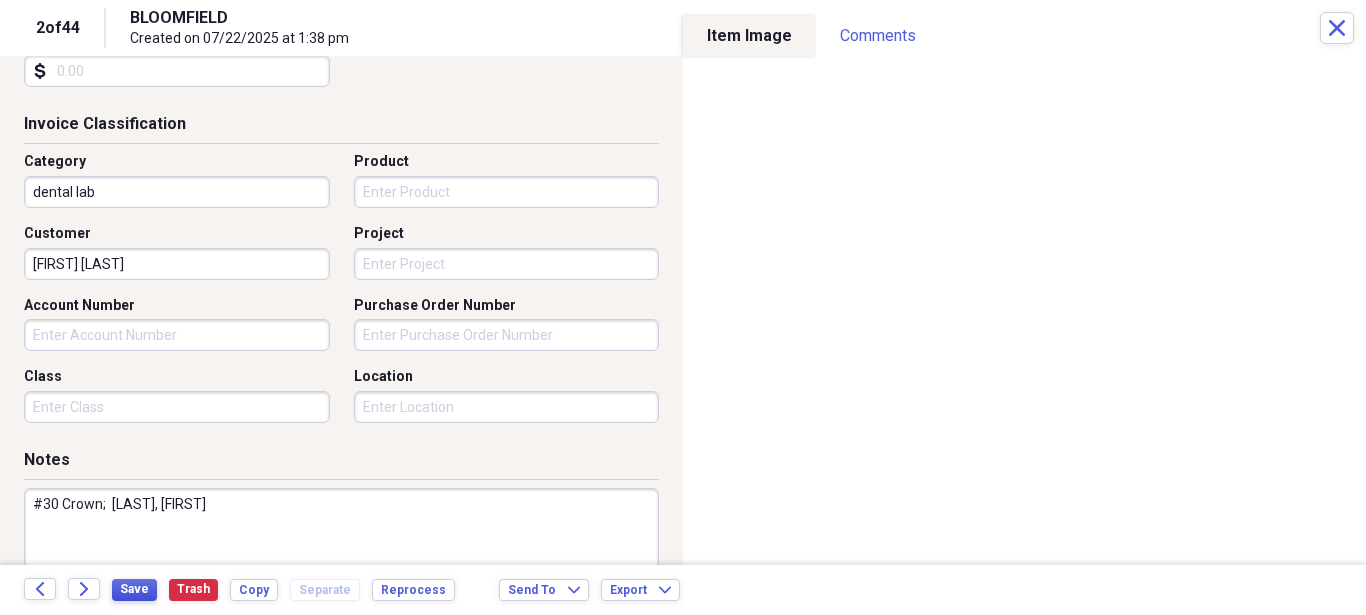 click on "Save" at bounding box center (134, 590) 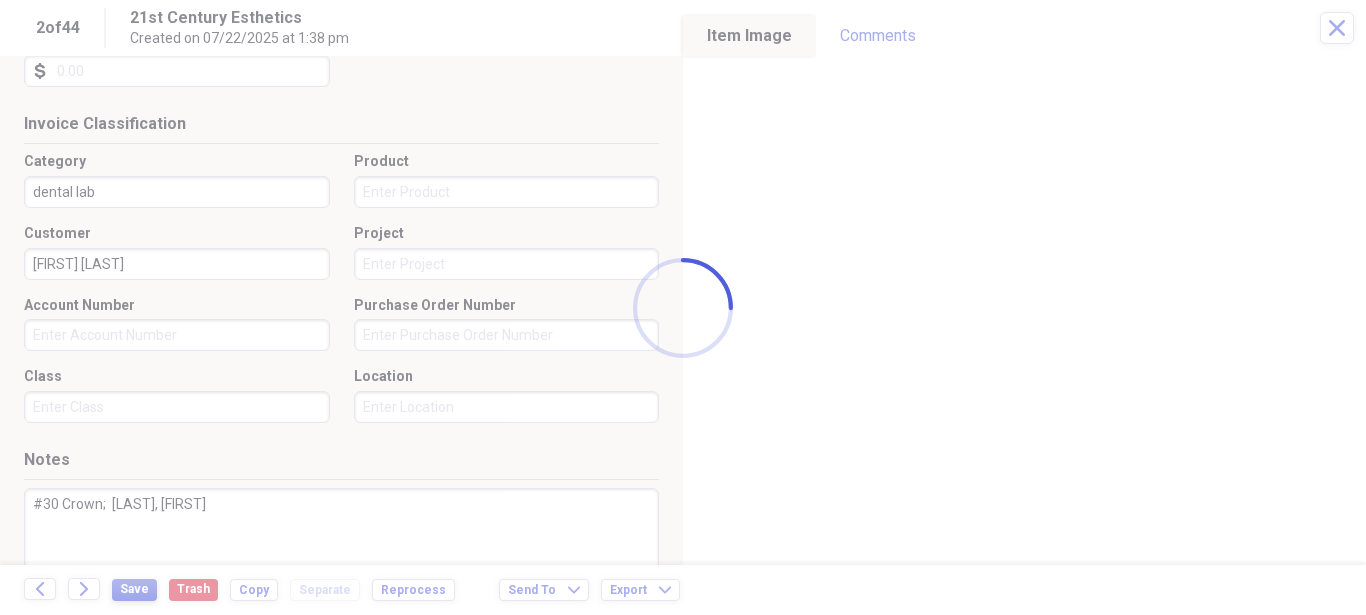 type on "#30 Crown;  [LAST], [FIRST]" 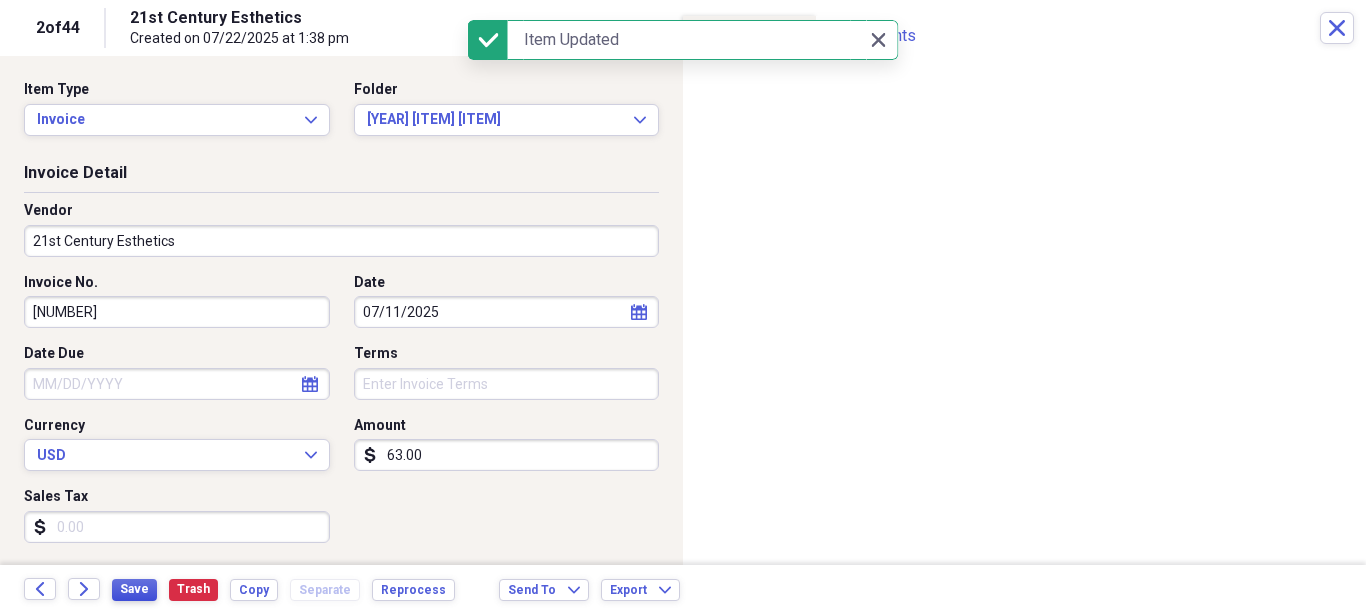 scroll, scrollTop: 456, scrollLeft: 0, axis: vertical 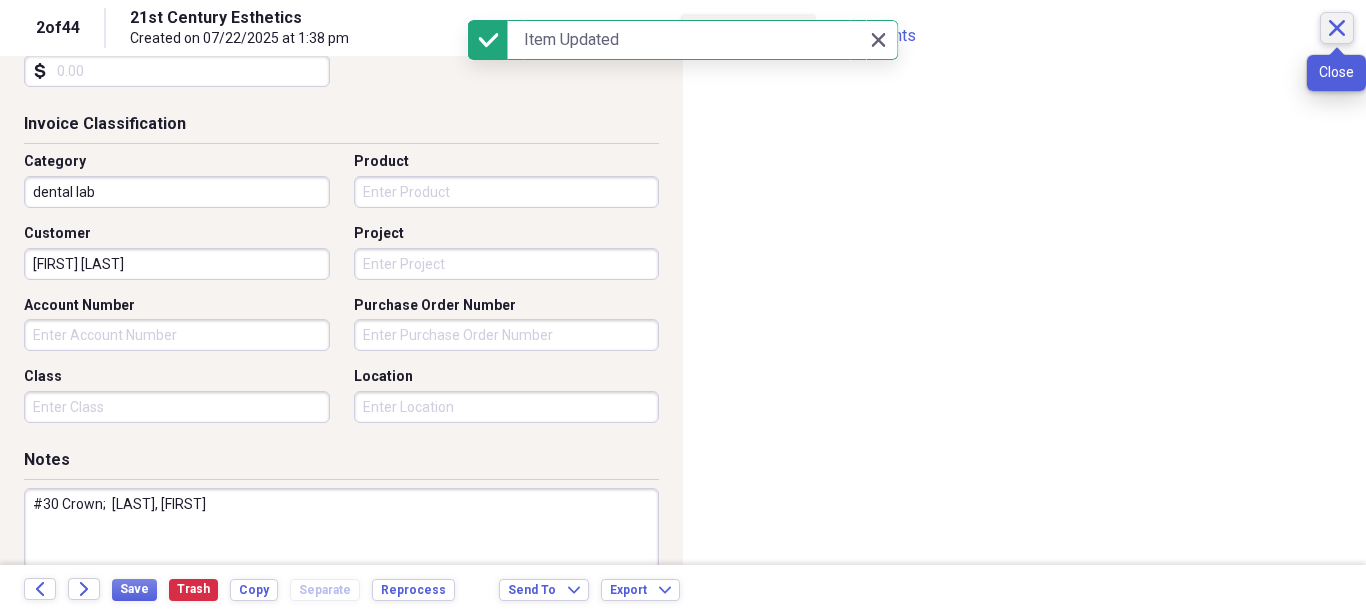 click on "Close" at bounding box center [1337, 28] 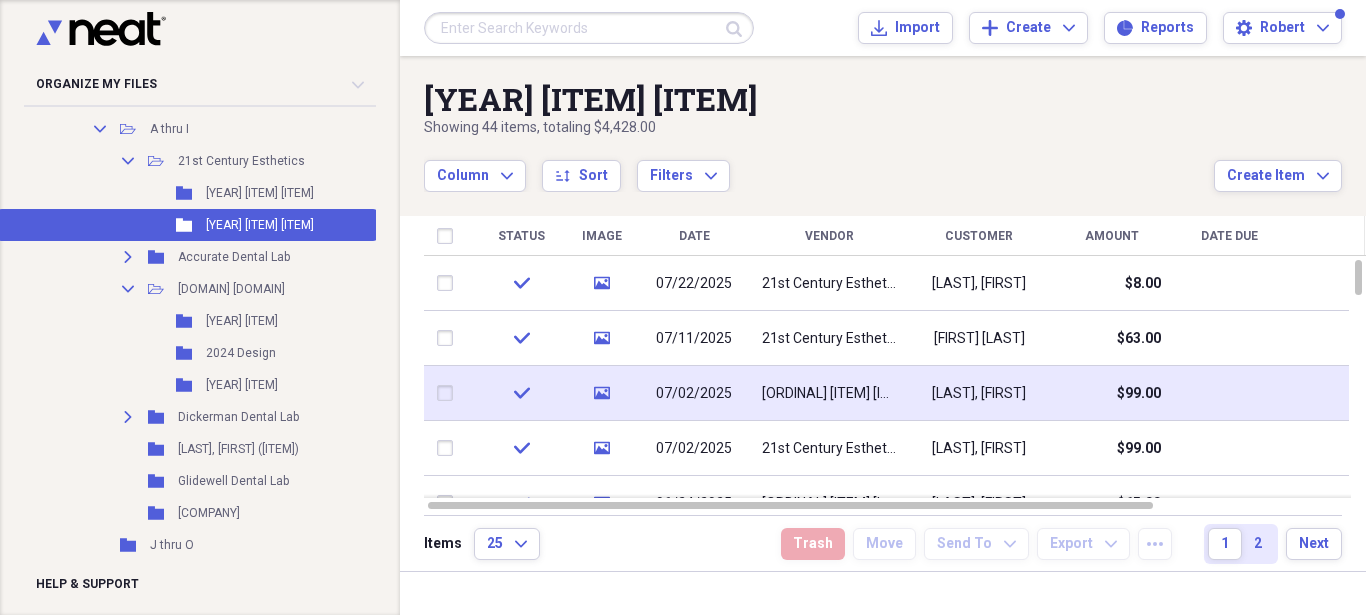 click on "$99.00" at bounding box center (1139, 394) 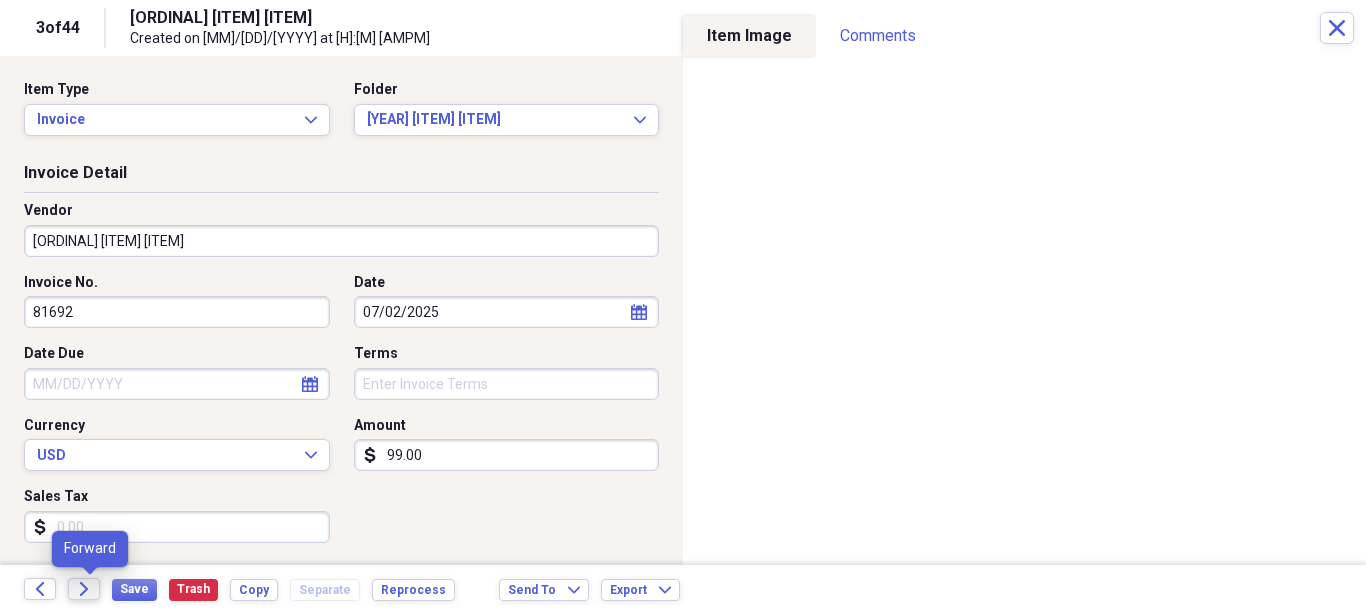 click 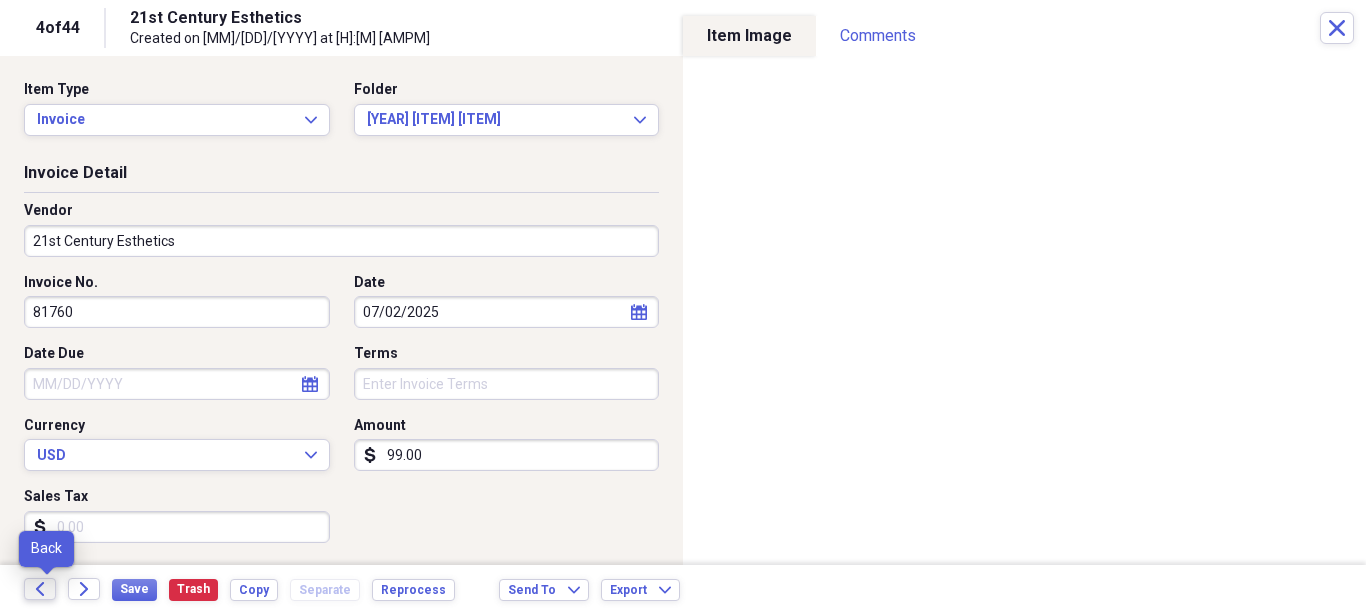 click on "Back" 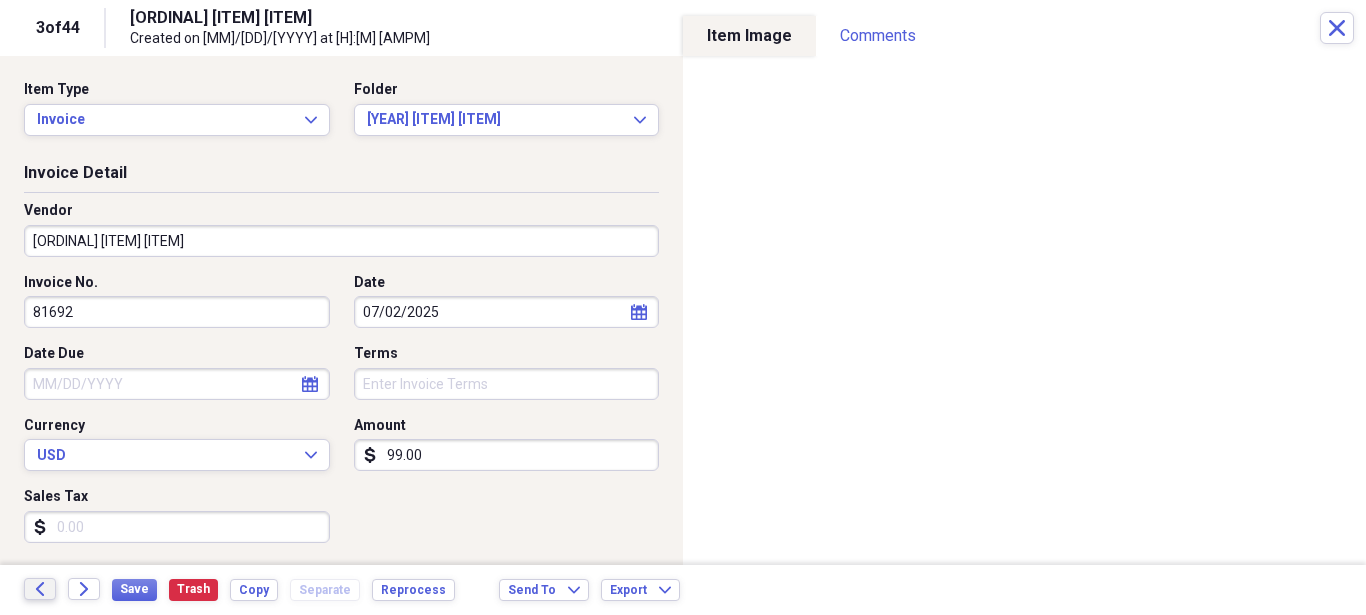 click on "Back" 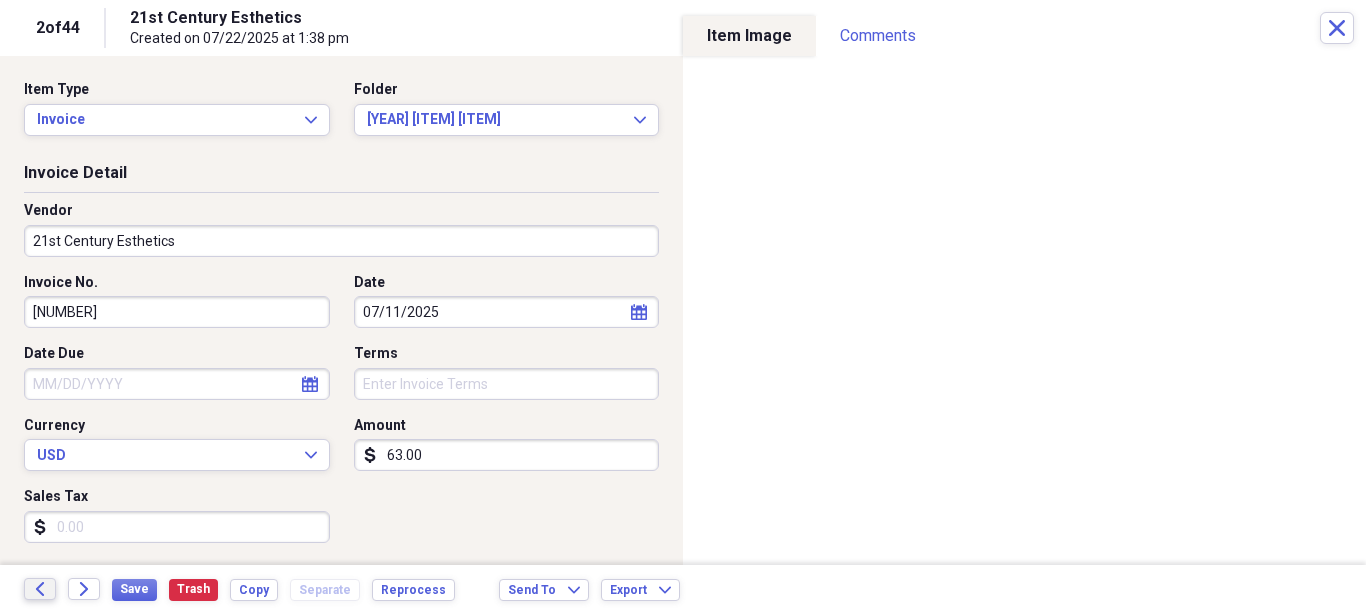 click on "Back" 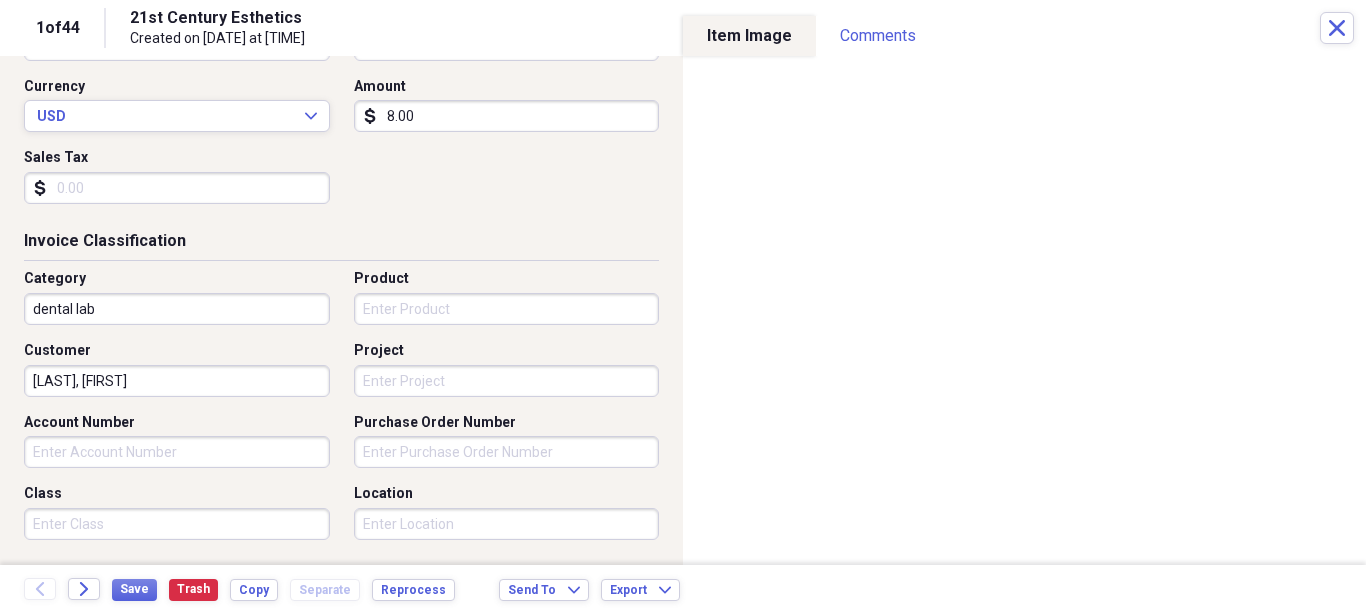 scroll, scrollTop: 342, scrollLeft: 0, axis: vertical 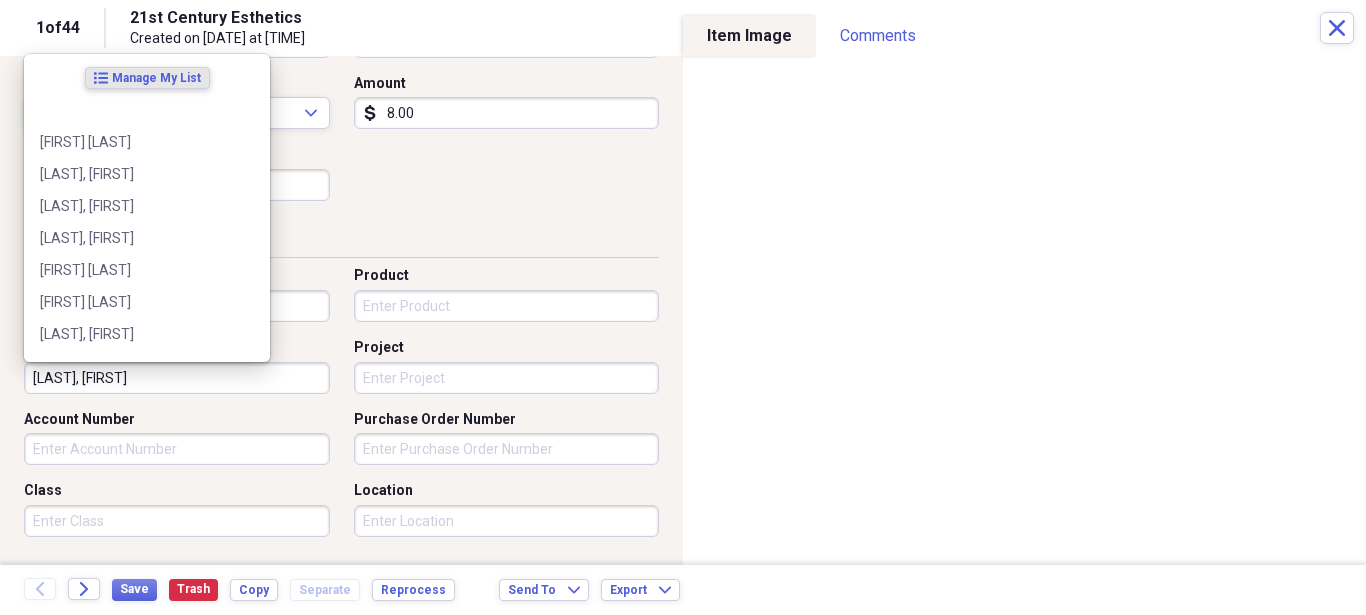 drag, startPoint x: 119, startPoint y: 386, endPoint x: 269, endPoint y: 369, distance: 150.96027 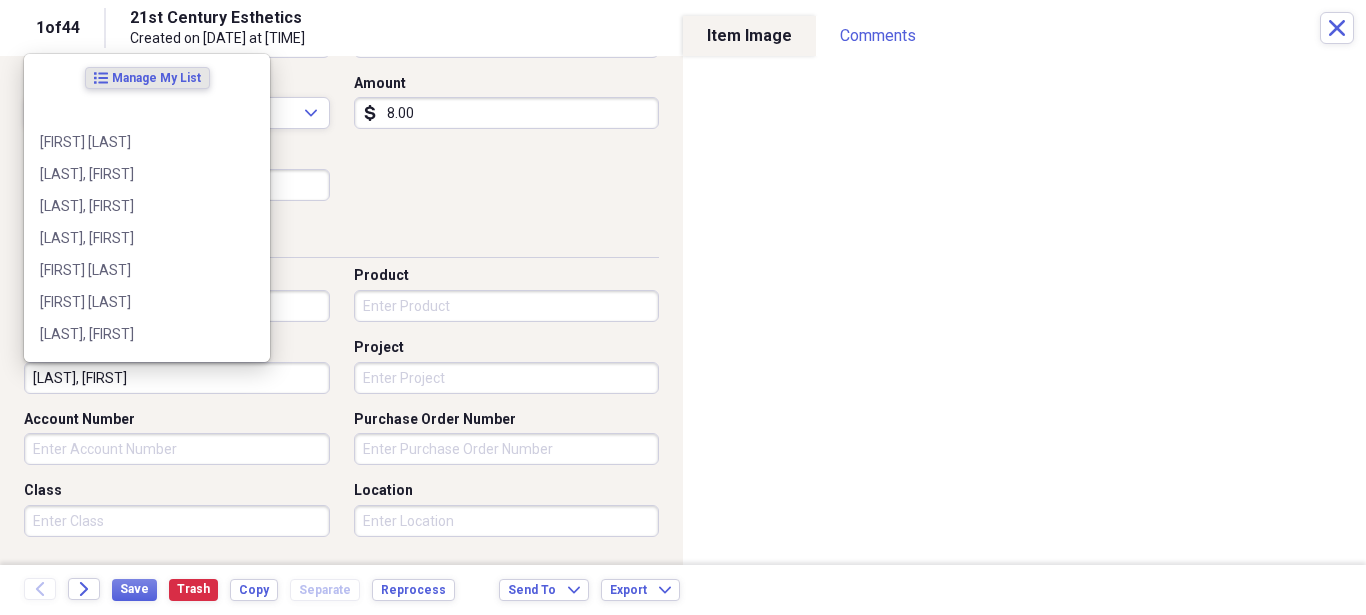 click on "[LAST], [FIRST]" at bounding box center (177, 378) 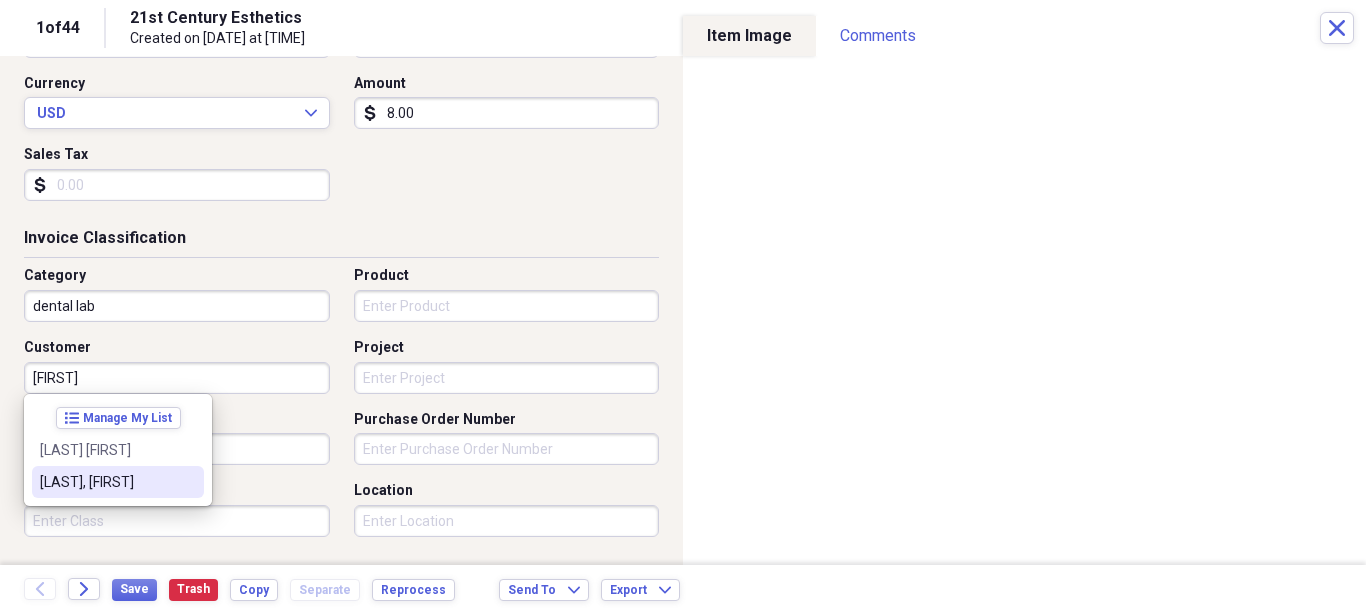 click on "[LAST], [FIRST]" at bounding box center [118, 482] 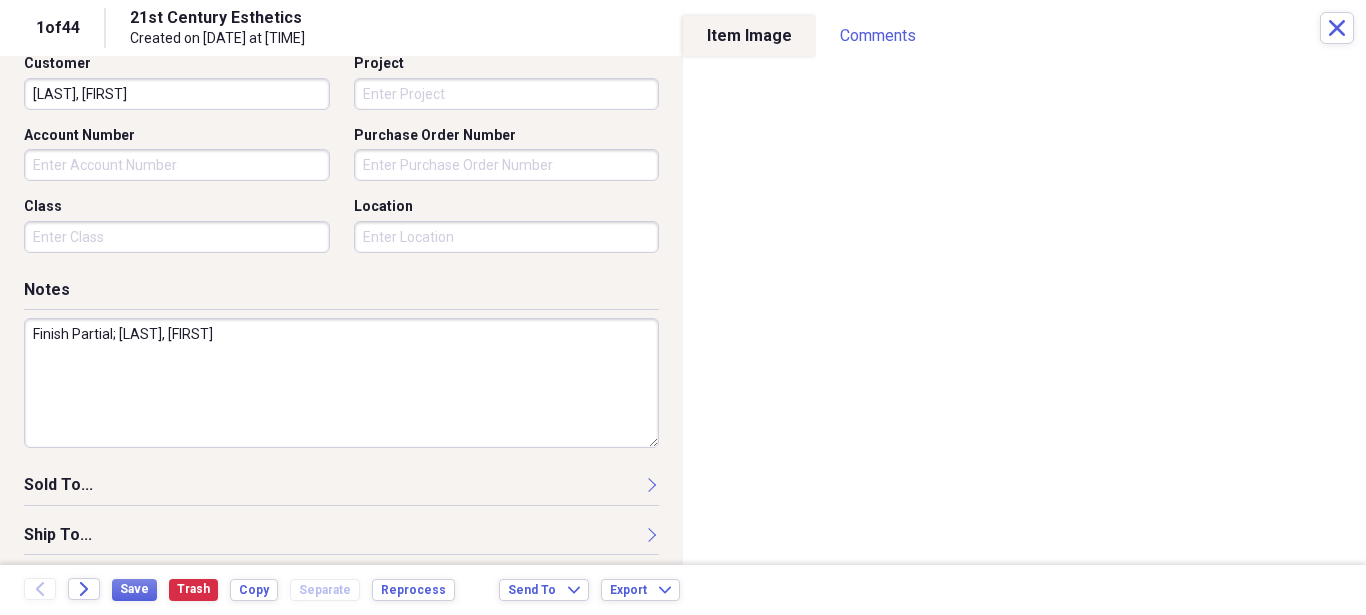 scroll, scrollTop: 683, scrollLeft: 0, axis: vertical 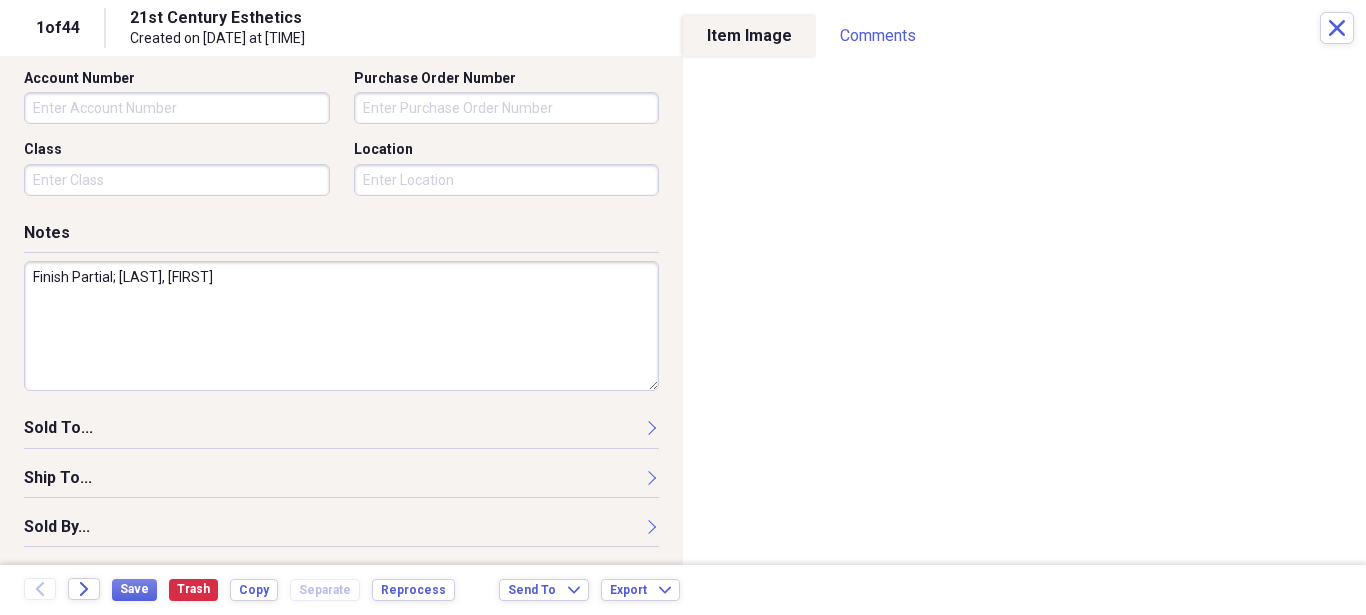 drag, startPoint x: 120, startPoint y: 277, endPoint x: 247, endPoint y: 272, distance: 127.09839 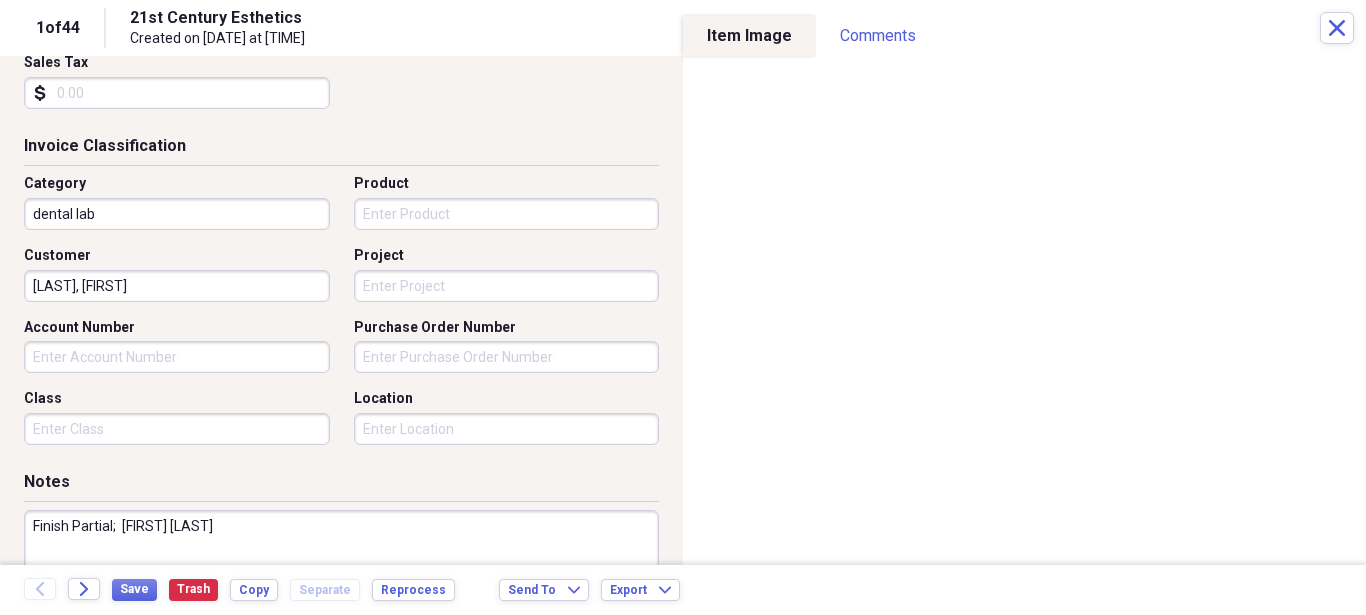 scroll, scrollTop: 341, scrollLeft: 0, axis: vertical 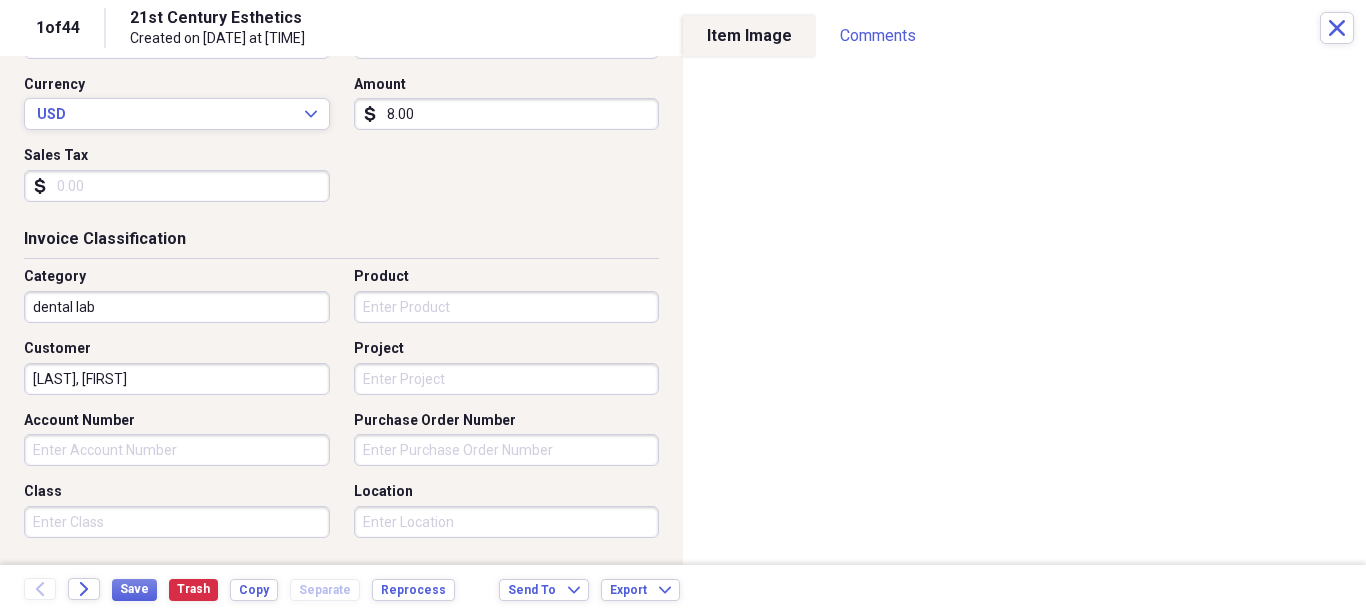 type on "Finish Partial;  [FIRST] [LAST]" 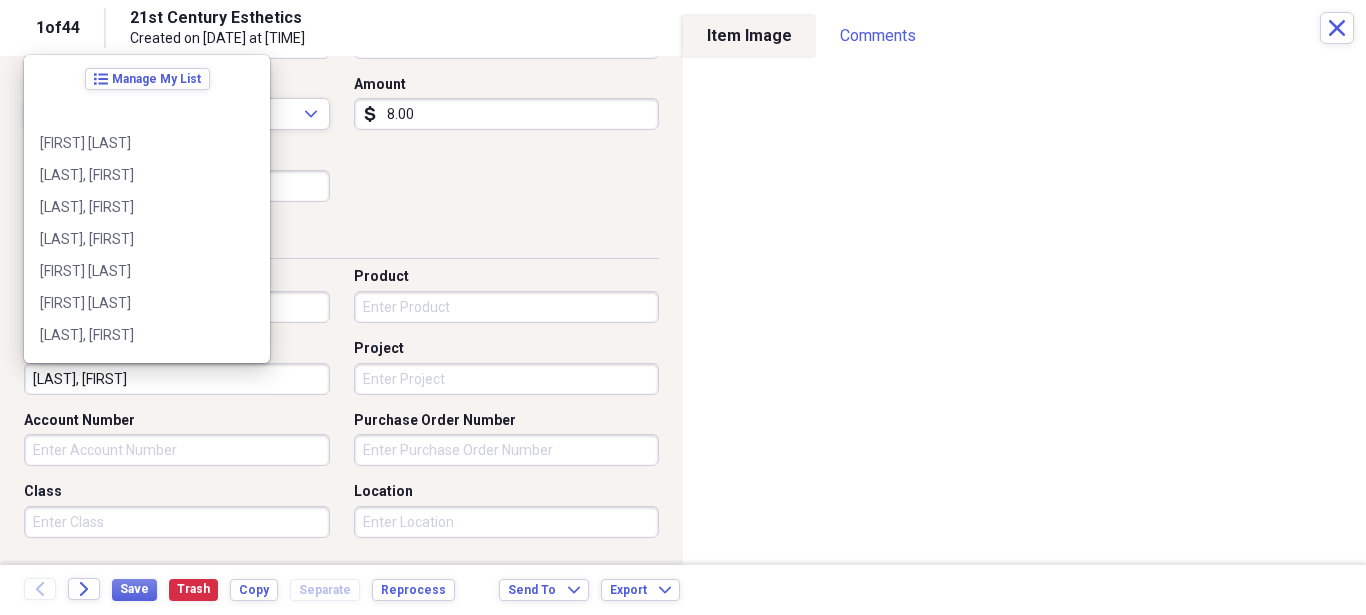 scroll, scrollTop: 8412, scrollLeft: 0, axis: vertical 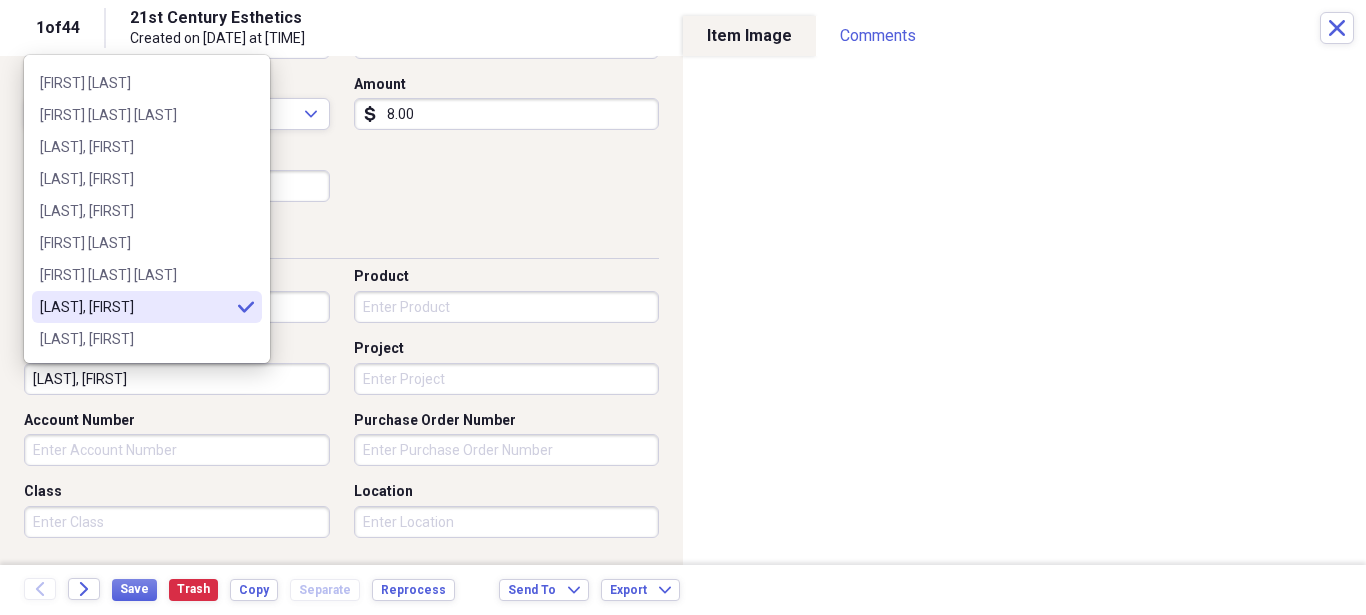 click on "[LAST], [FIRST]" at bounding box center (177, 379) 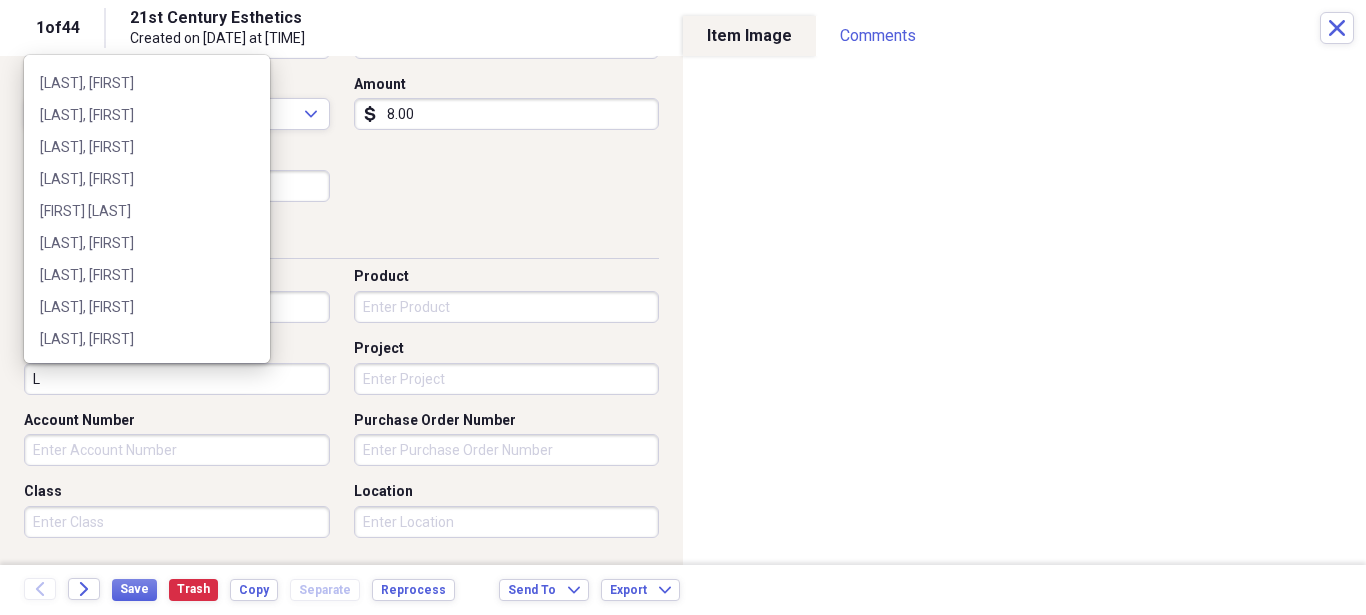 scroll, scrollTop: 0, scrollLeft: 0, axis: both 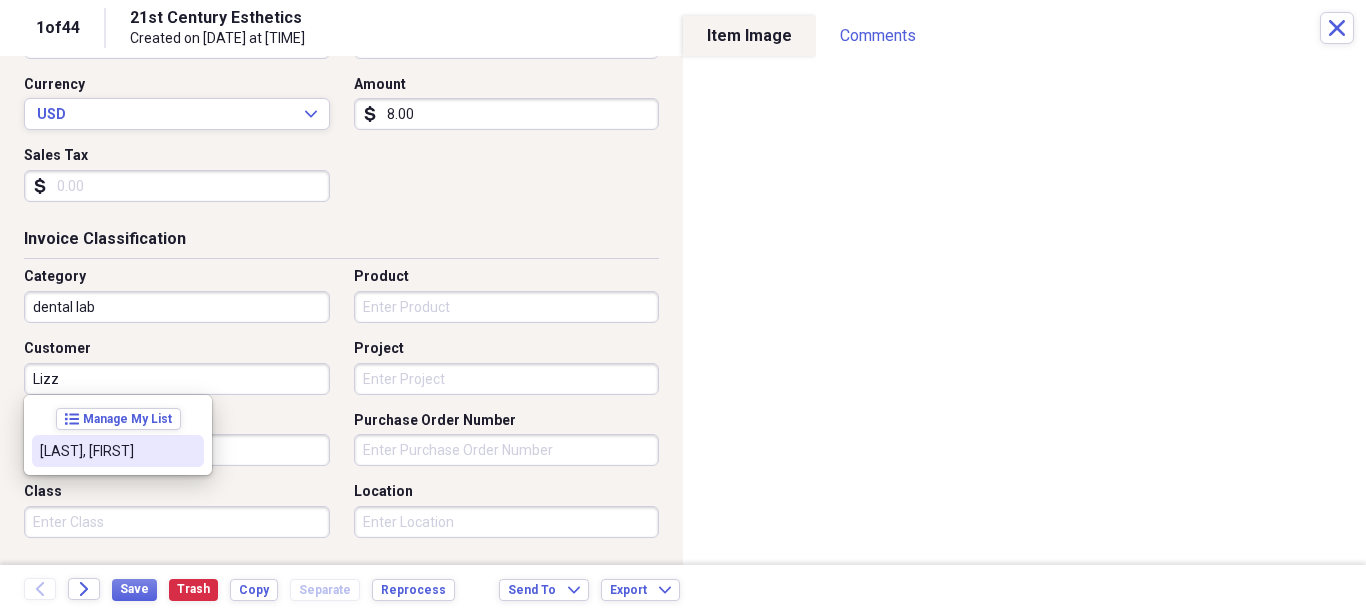 click on "[LAST], [FIRST]" at bounding box center [118, 451] 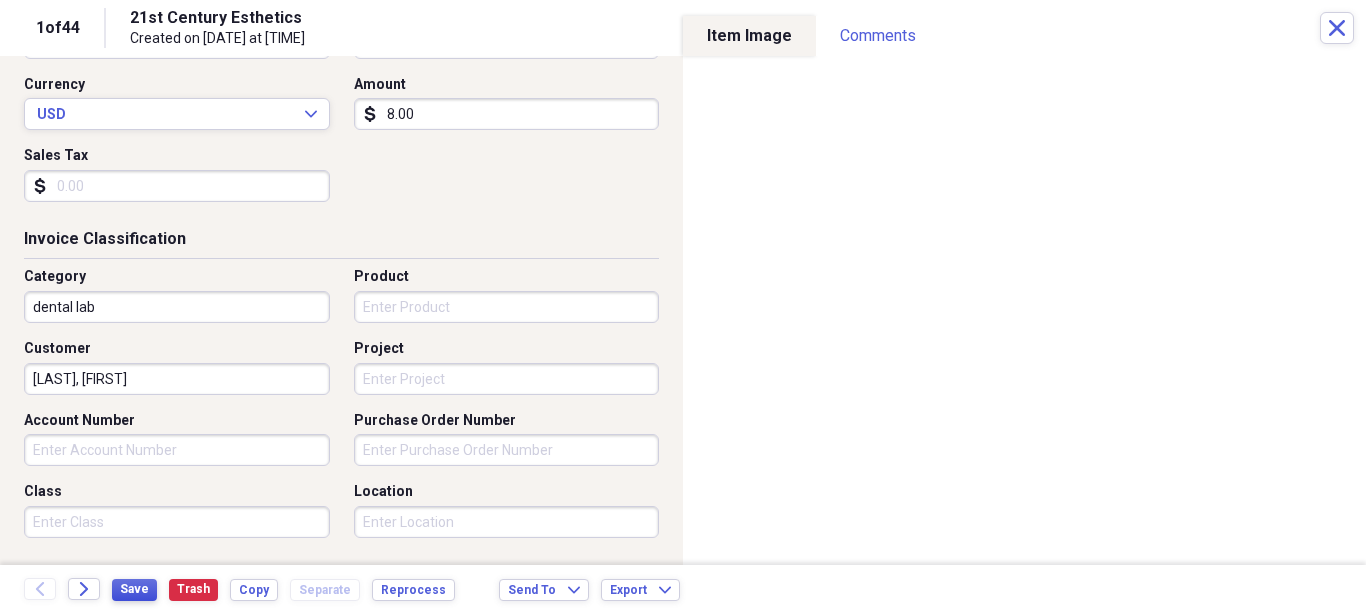 click on "Save" at bounding box center (134, 589) 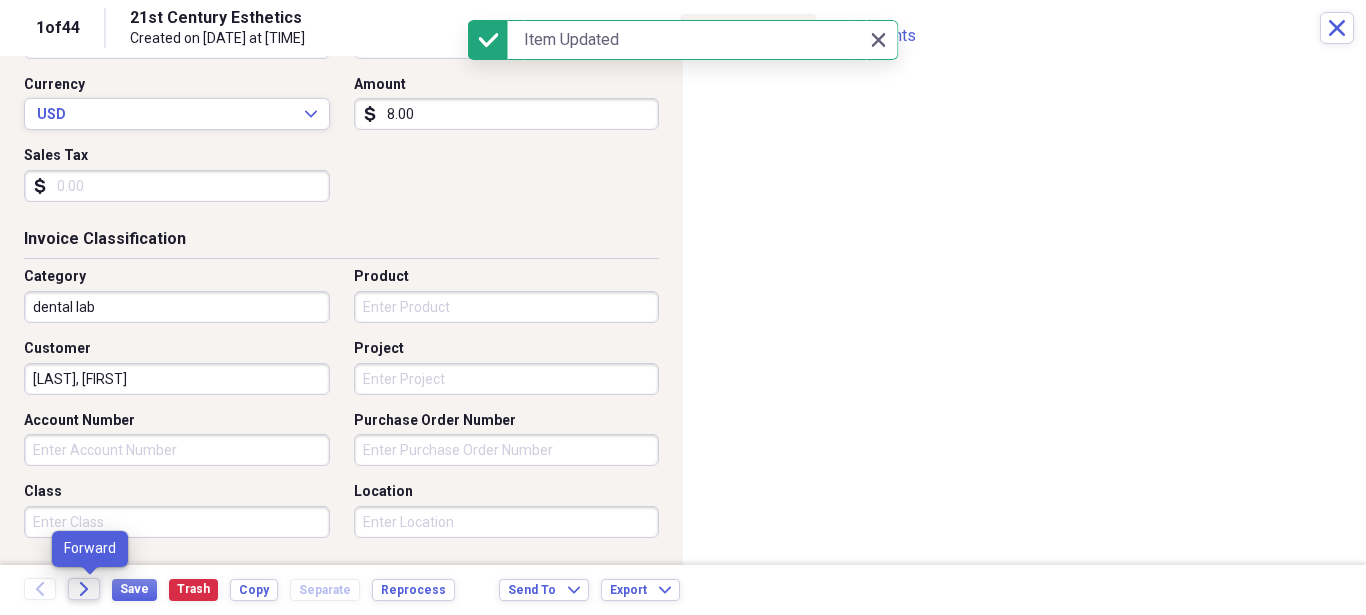 click on "Forward" 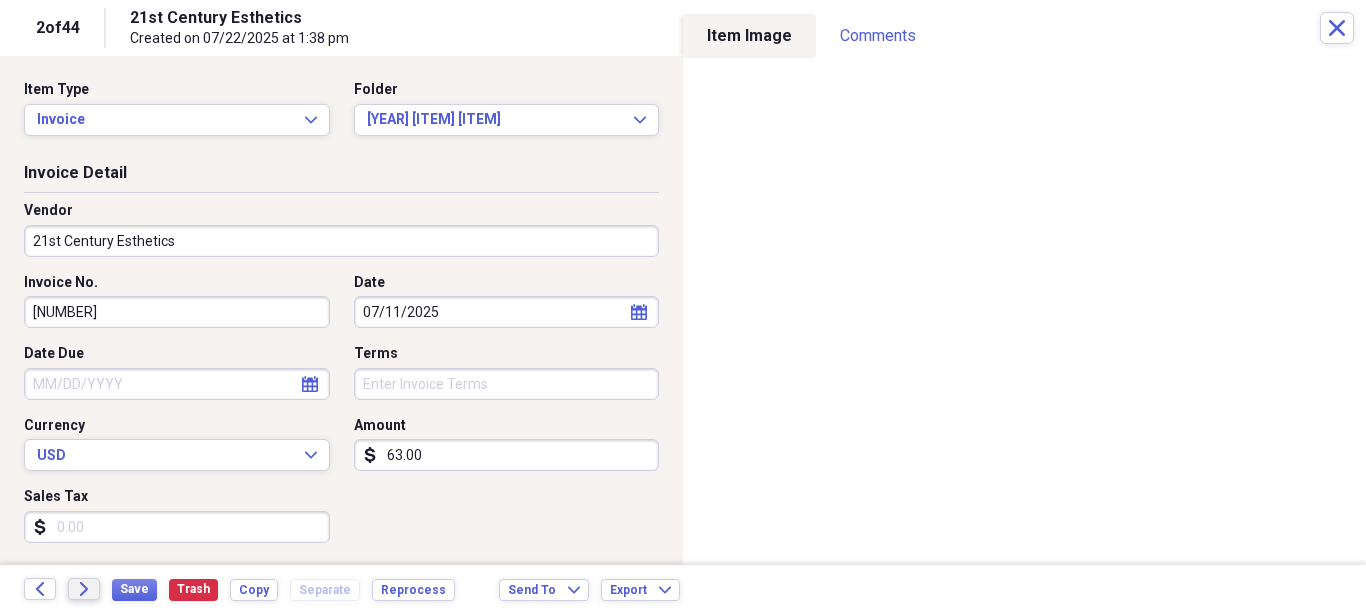 click on "Forward" 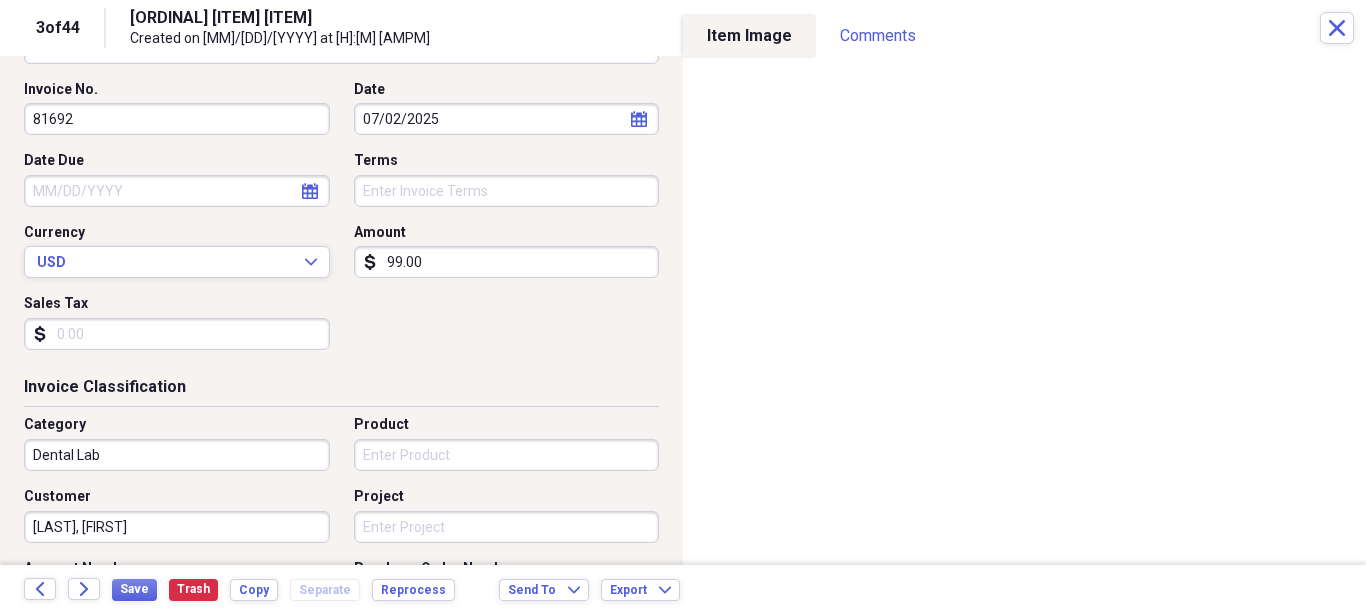 scroll, scrollTop: 228, scrollLeft: 0, axis: vertical 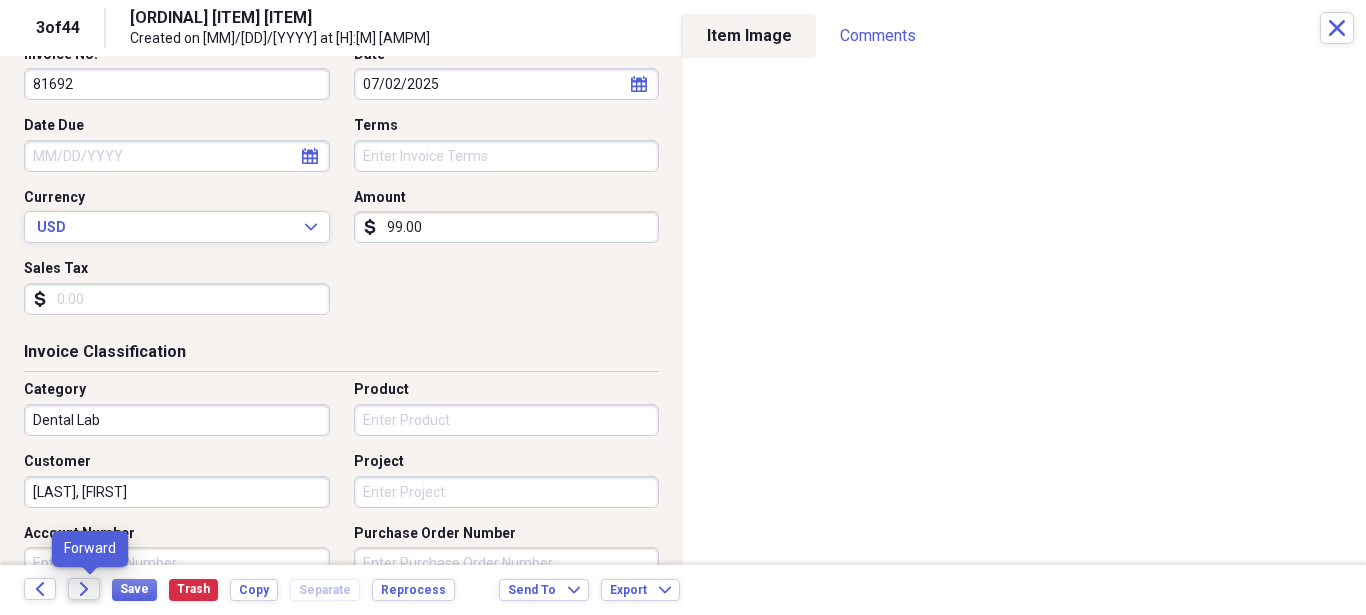 click on "Forward" 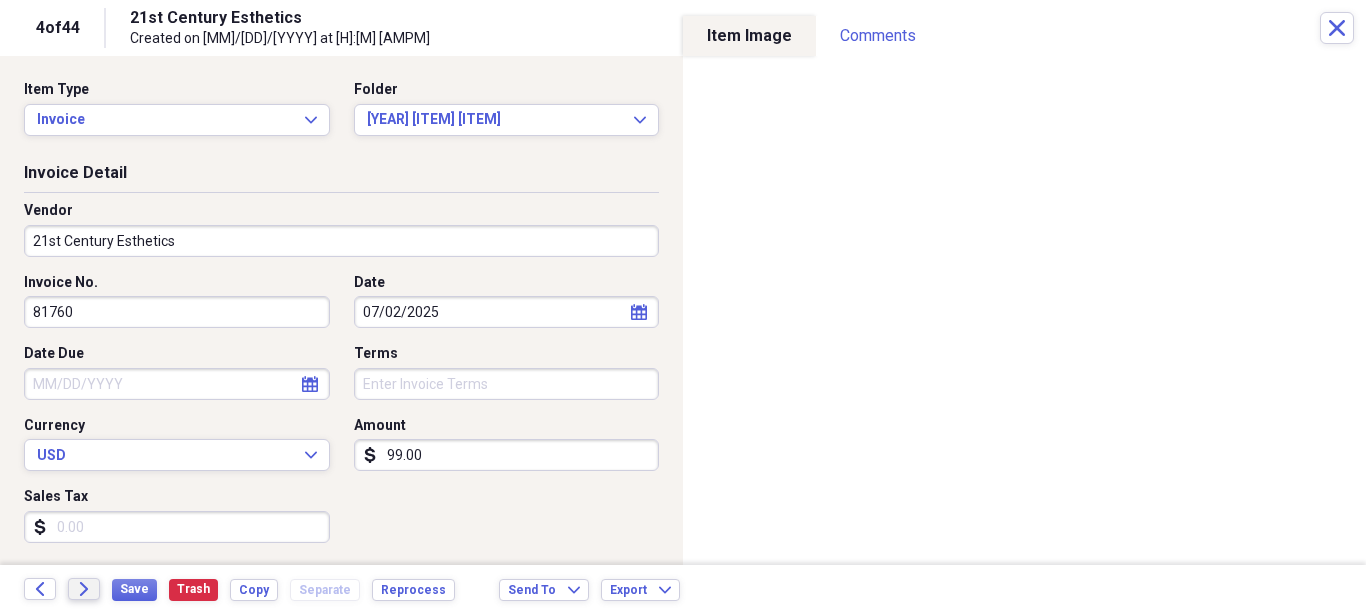 click on "Forward" 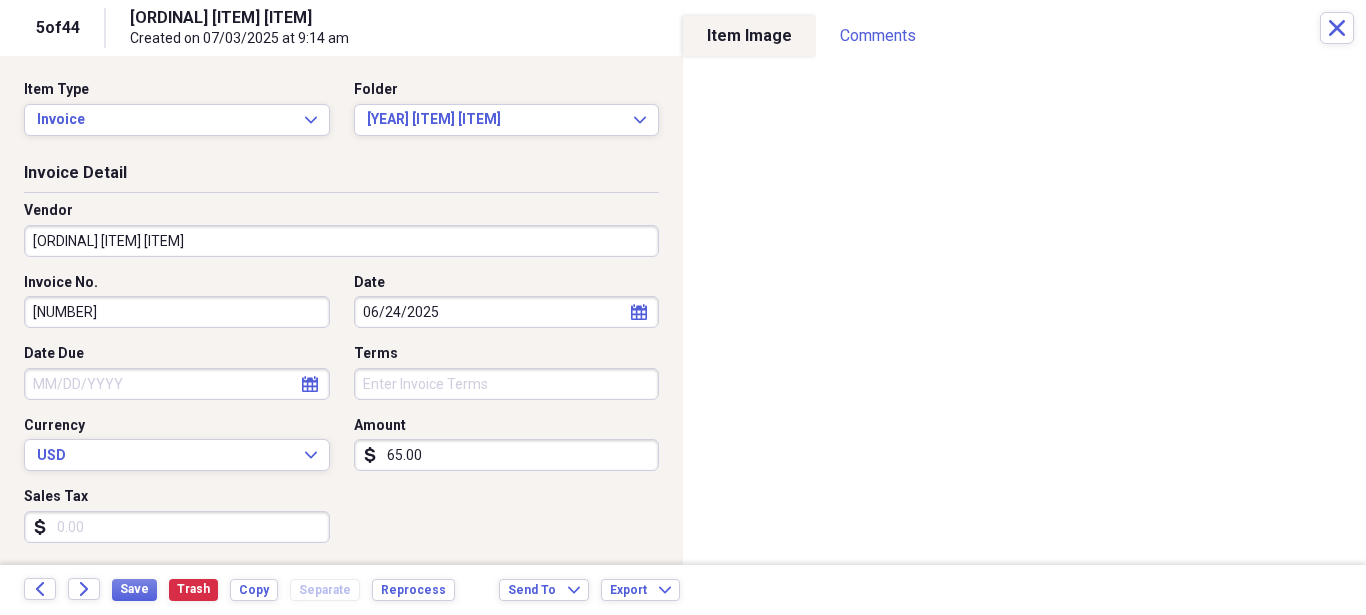 click on "Back Forward" at bounding box center (68, 590) 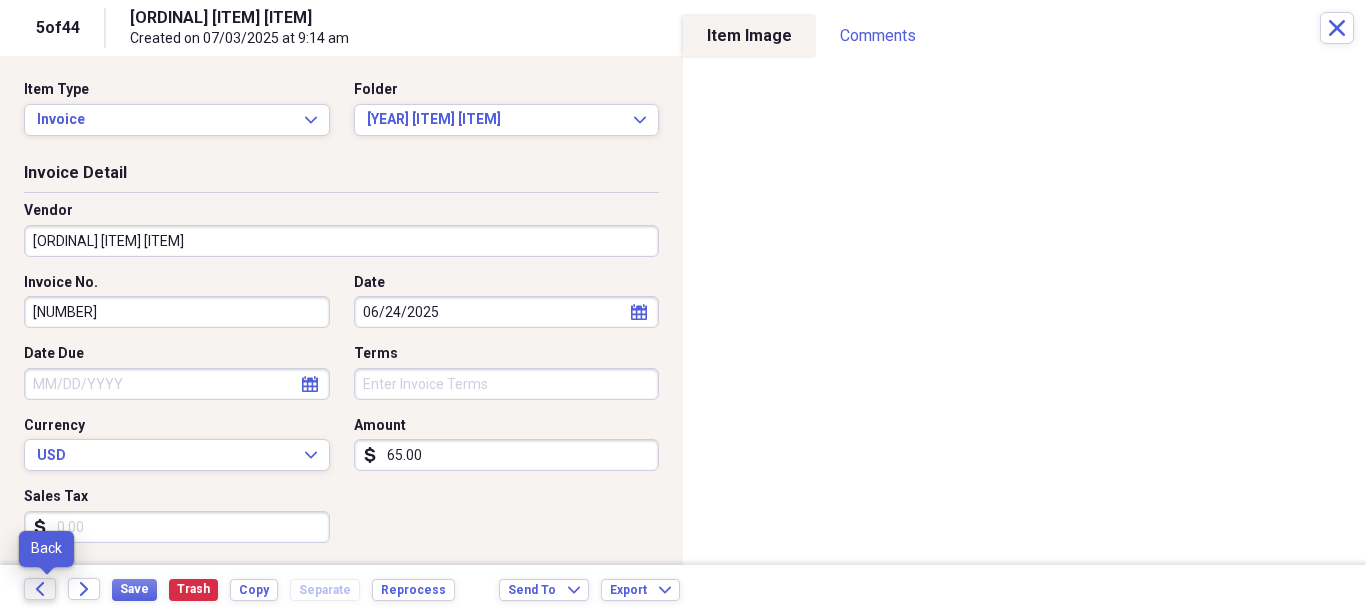 click on "Back" 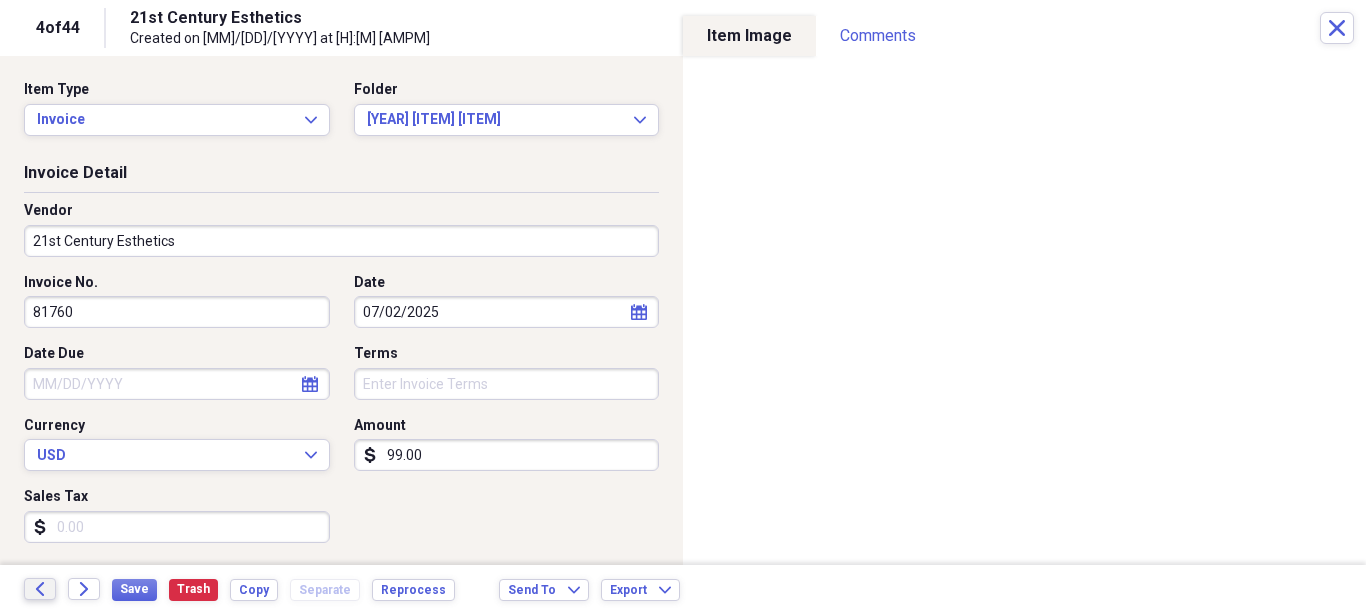 click on "Back" 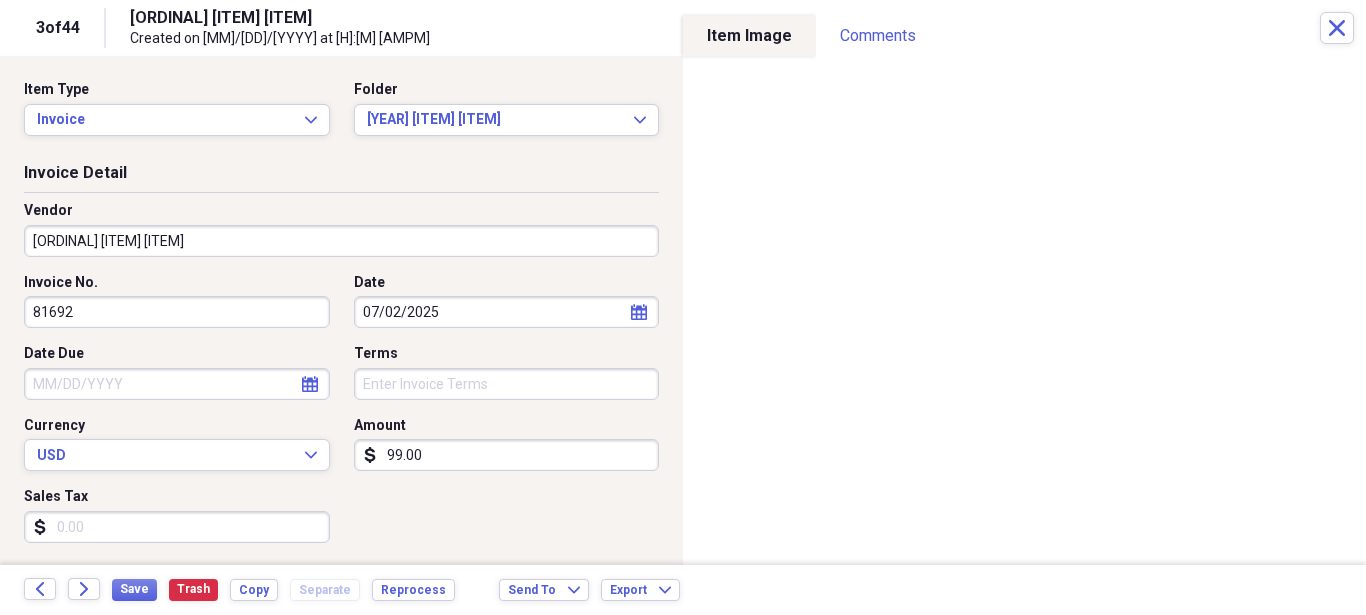 click on "Back Forward Save Trash Copy Separate Reprocess Send To Expand Export Expand" at bounding box center [683, 590] 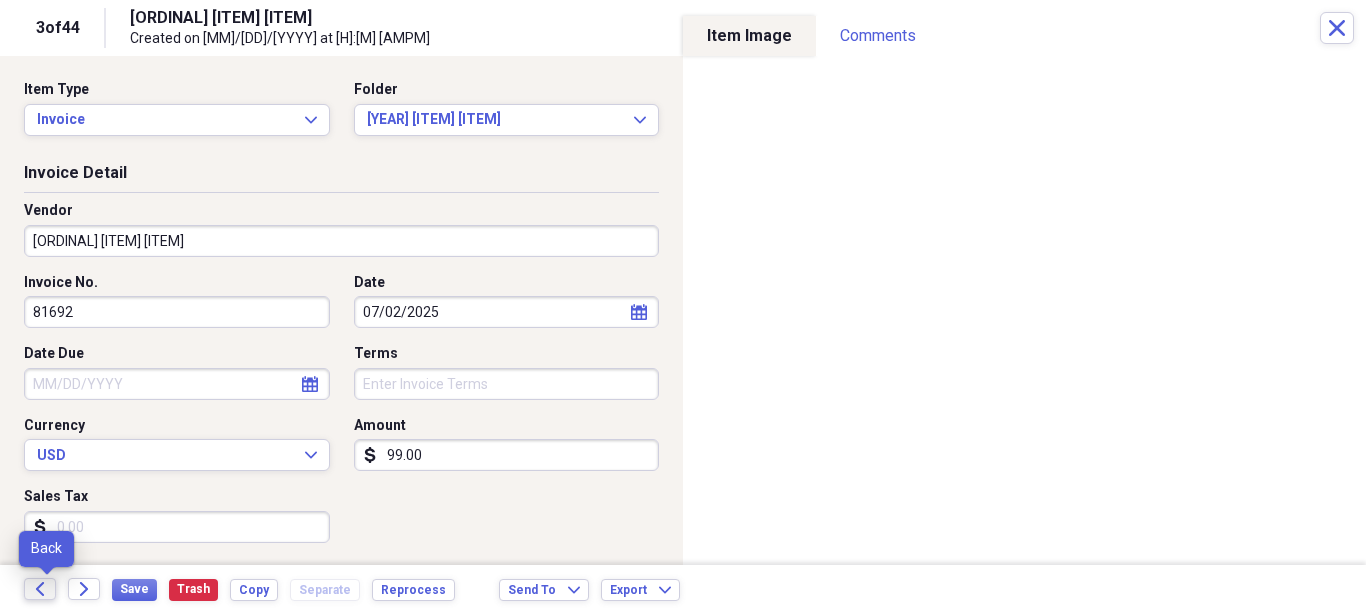 click on "Back" at bounding box center [40, 589] 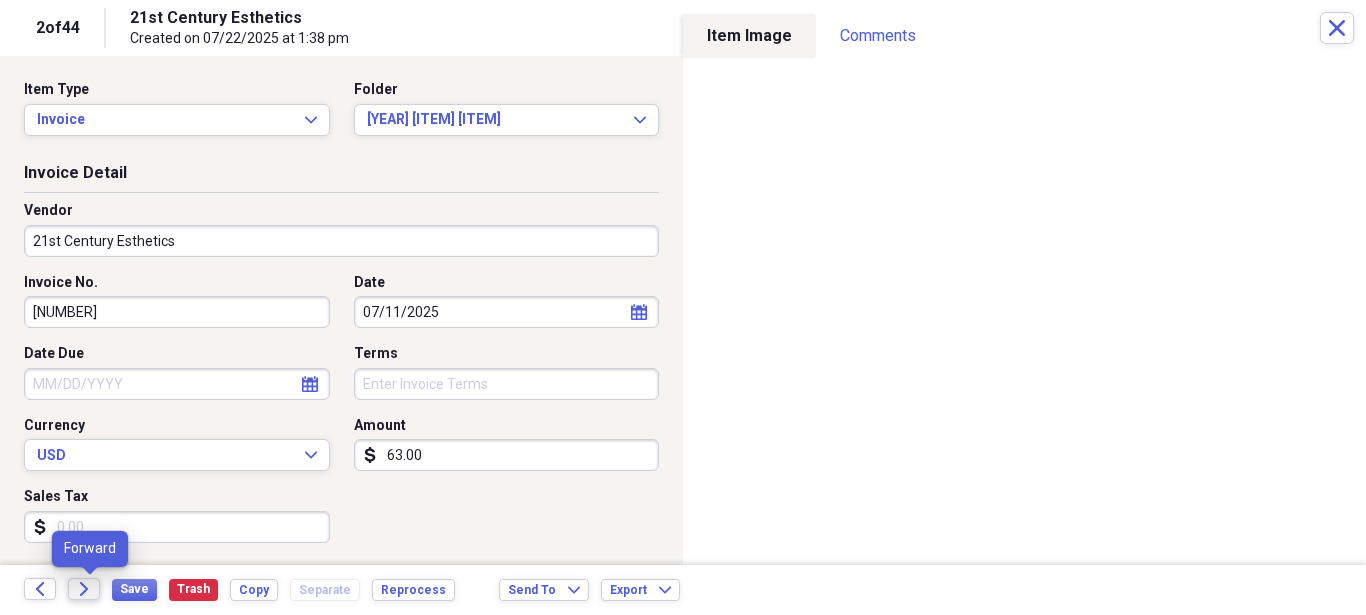 click on "Forward" 